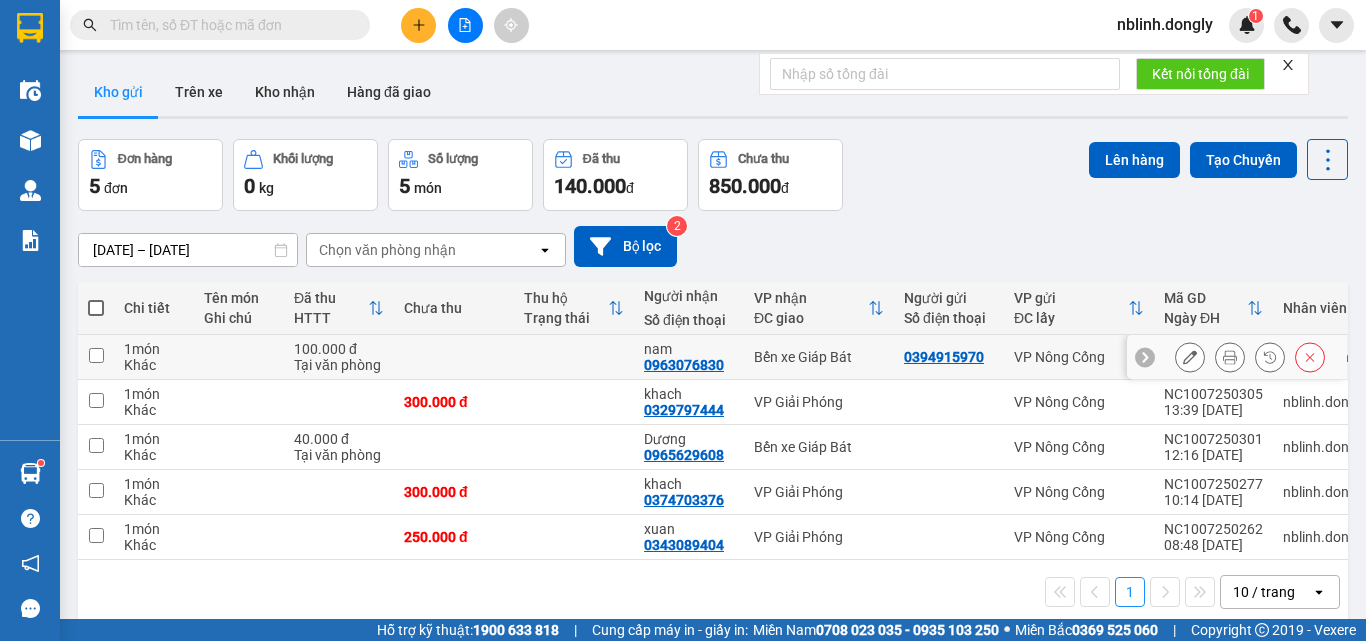 scroll, scrollTop: 0, scrollLeft: 0, axis: both 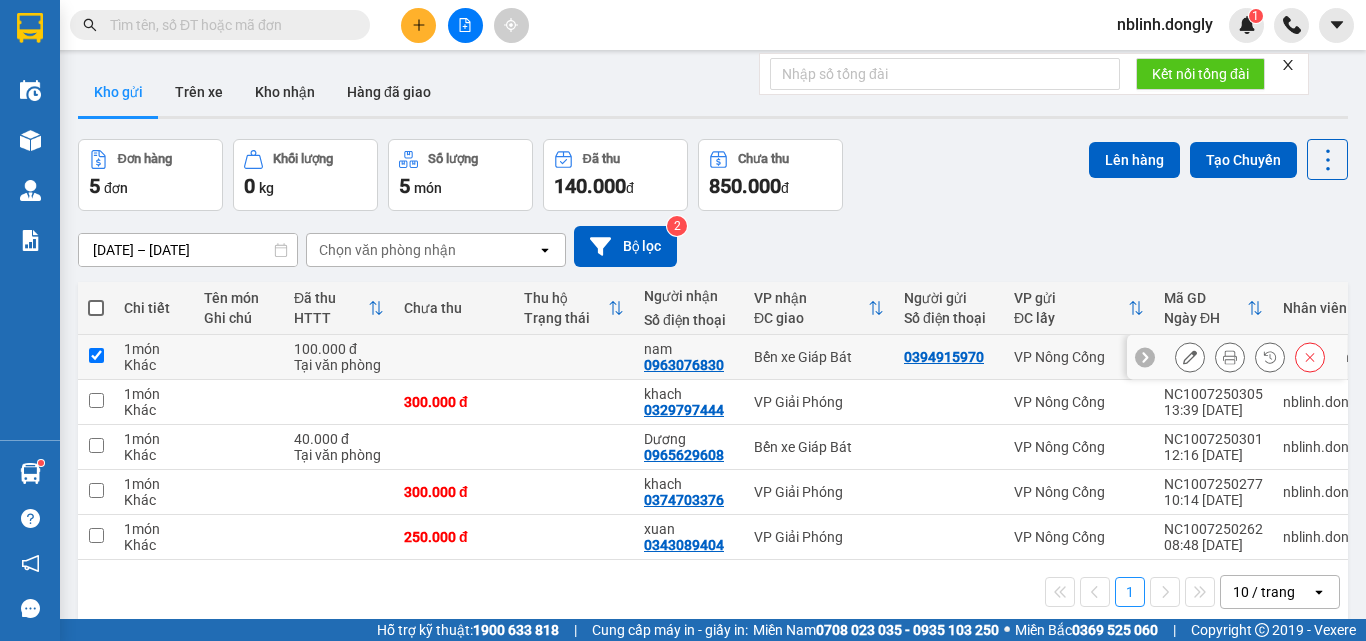 checkbox on "true" 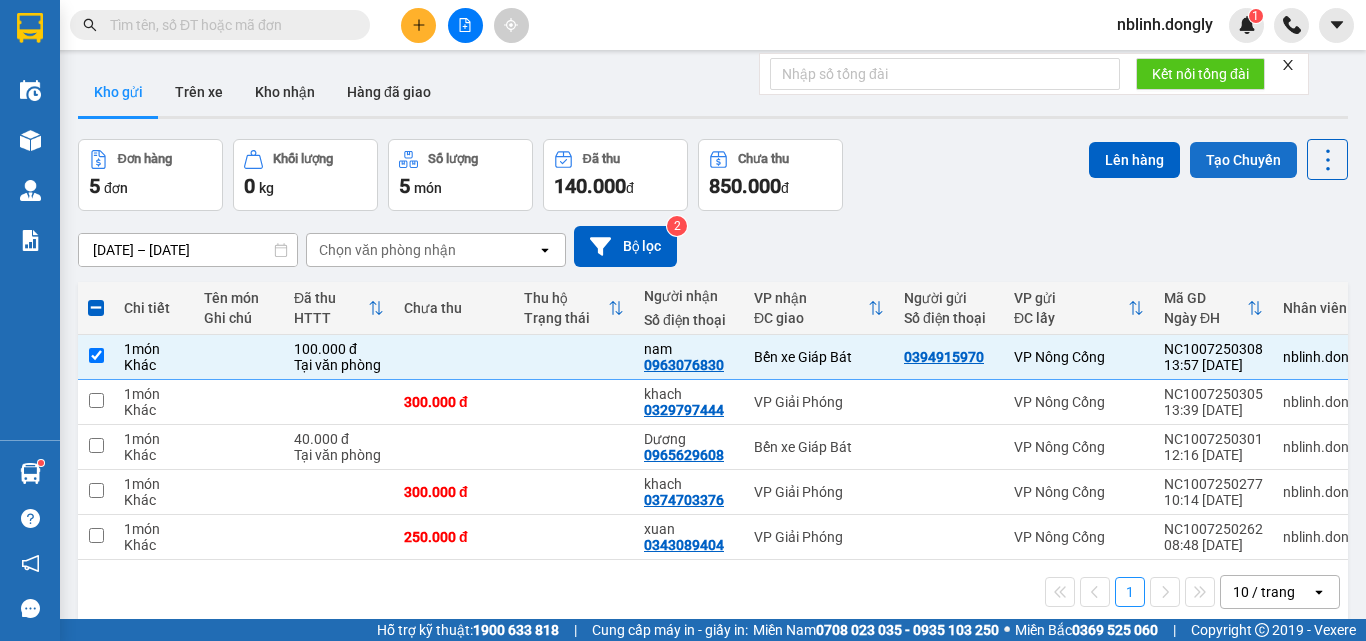 click on "Tạo Chuyến" at bounding box center [1243, 160] 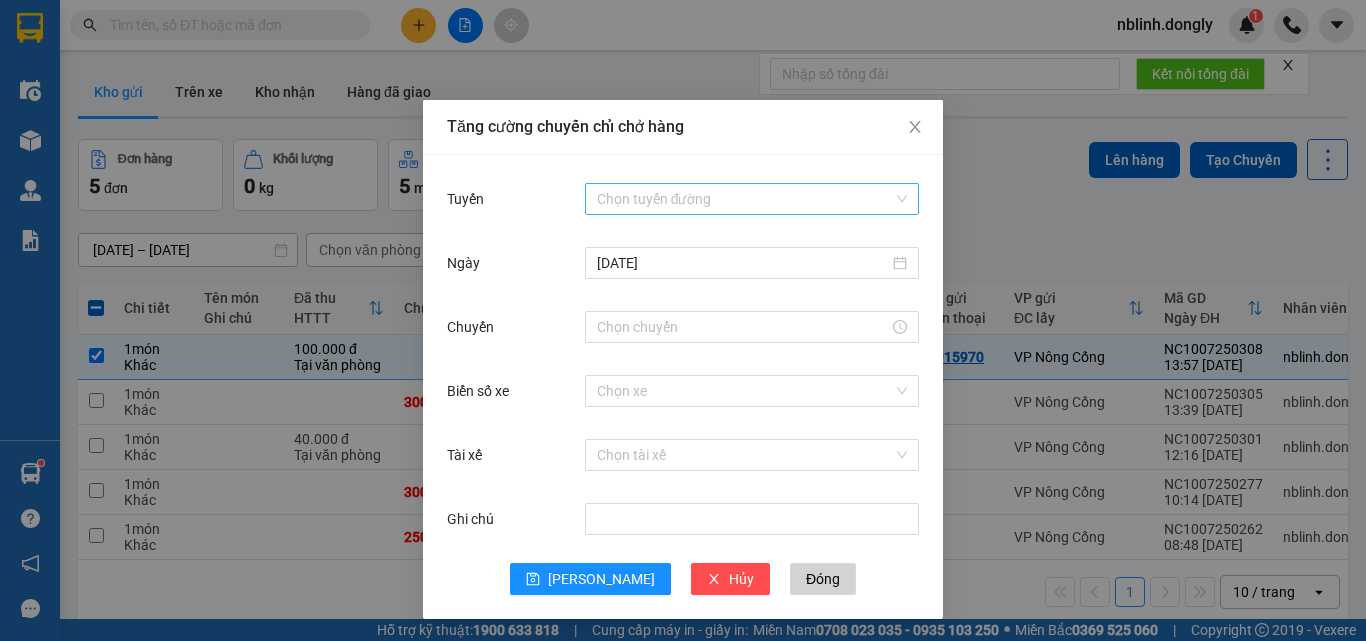 drag, startPoint x: 601, startPoint y: 197, endPoint x: 618, endPoint y: 213, distance: 23.345236 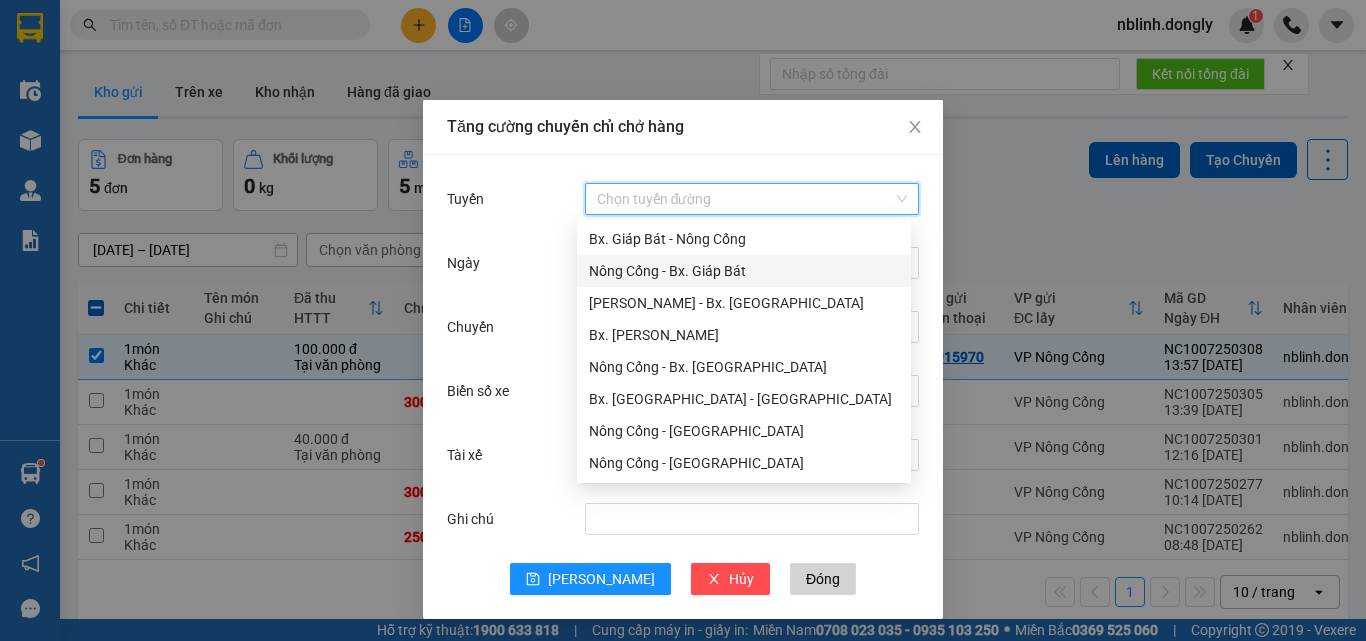 click on "Nông Cống - Bx. Giáp Bát" at bounding box center [744, 271] 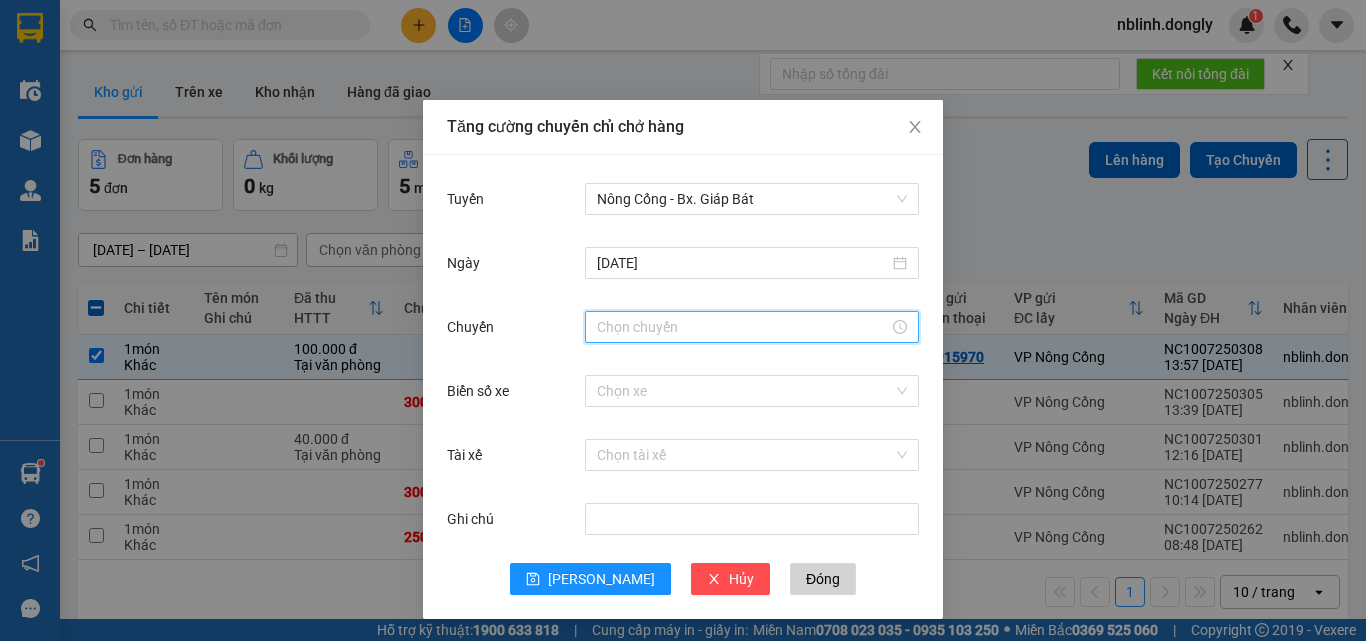 click on "Chuyến" at bounding box center (743, 327) 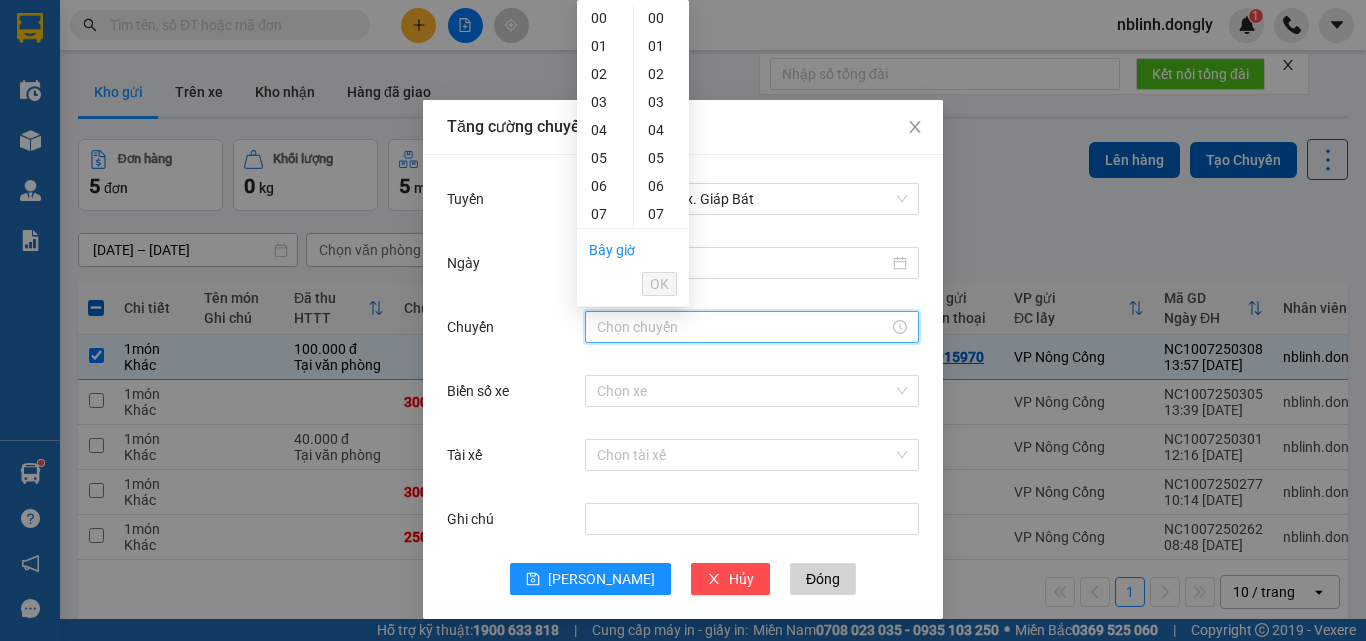 scroll, scrollTop: 2, scrollLeft: 0, axis: vertical 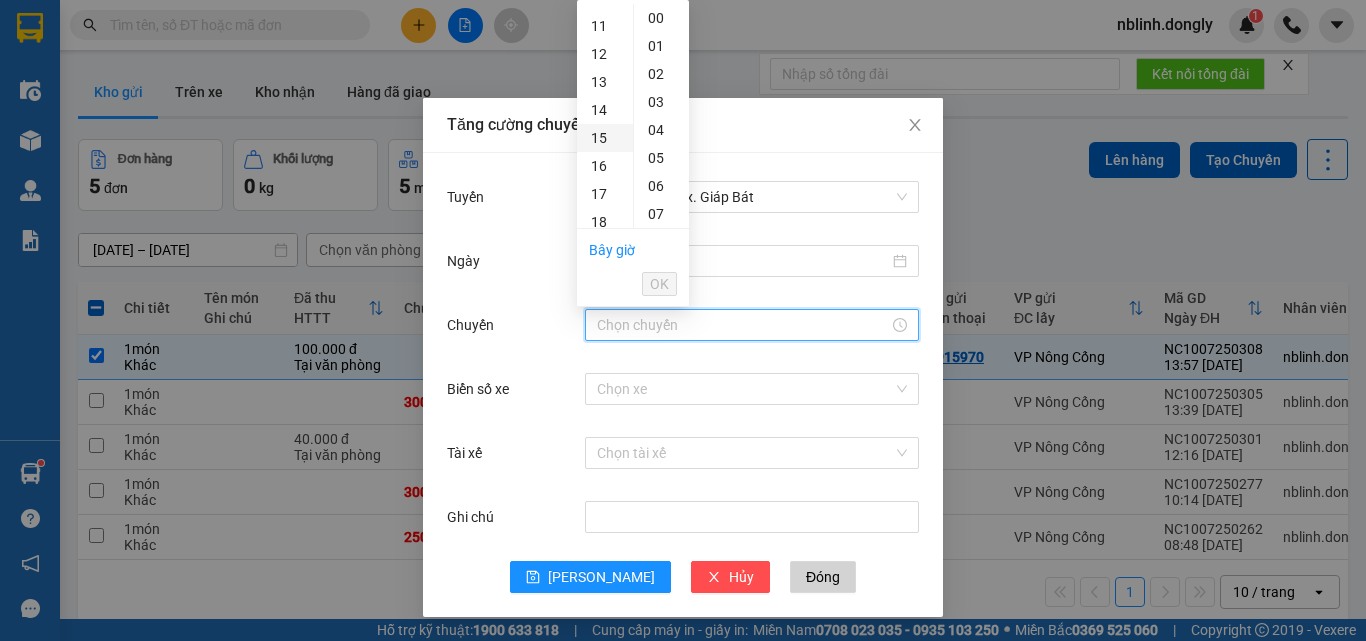 click on "15" at bounding box center [605, 138] 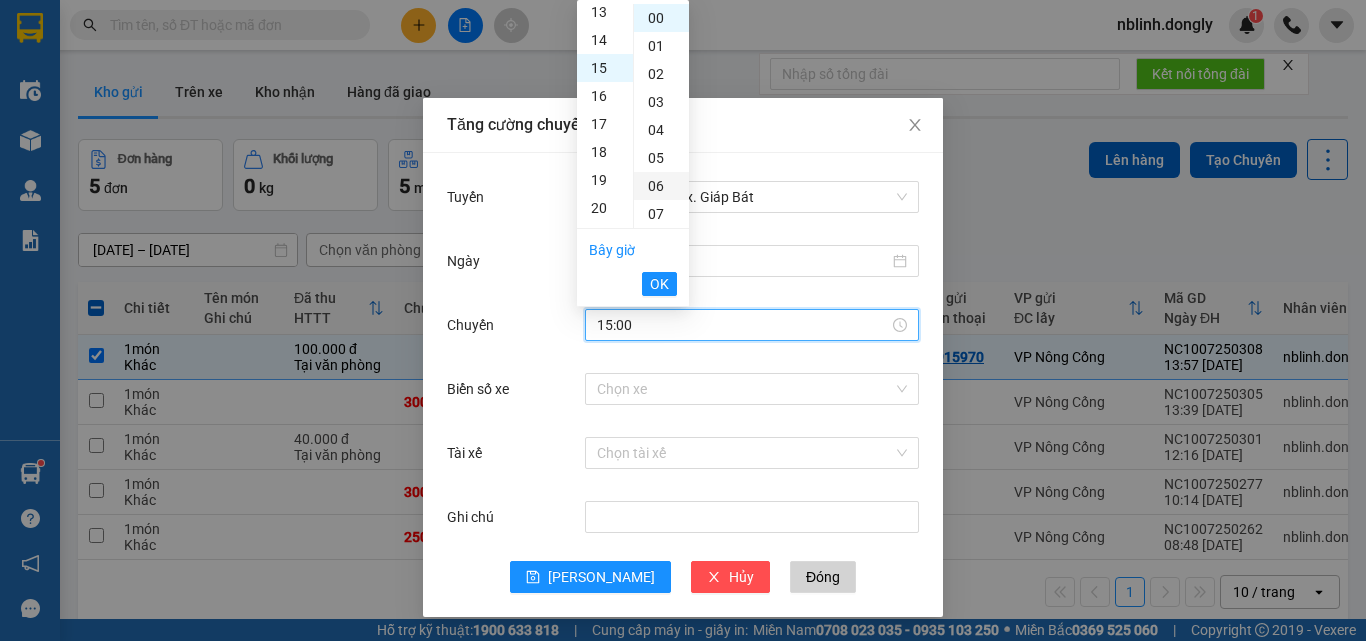 scroll, scrollTop: 420, scrollLeft: 0, axis: vertical 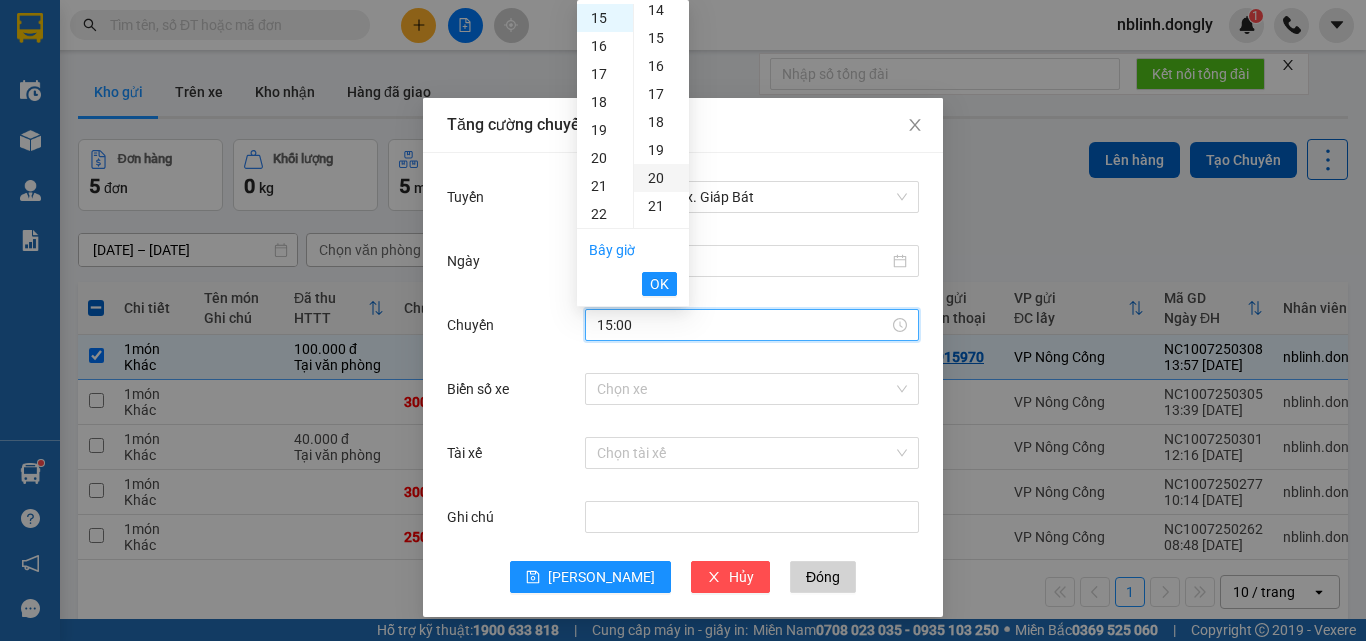 click on "20" at bounding box center [661, 178] 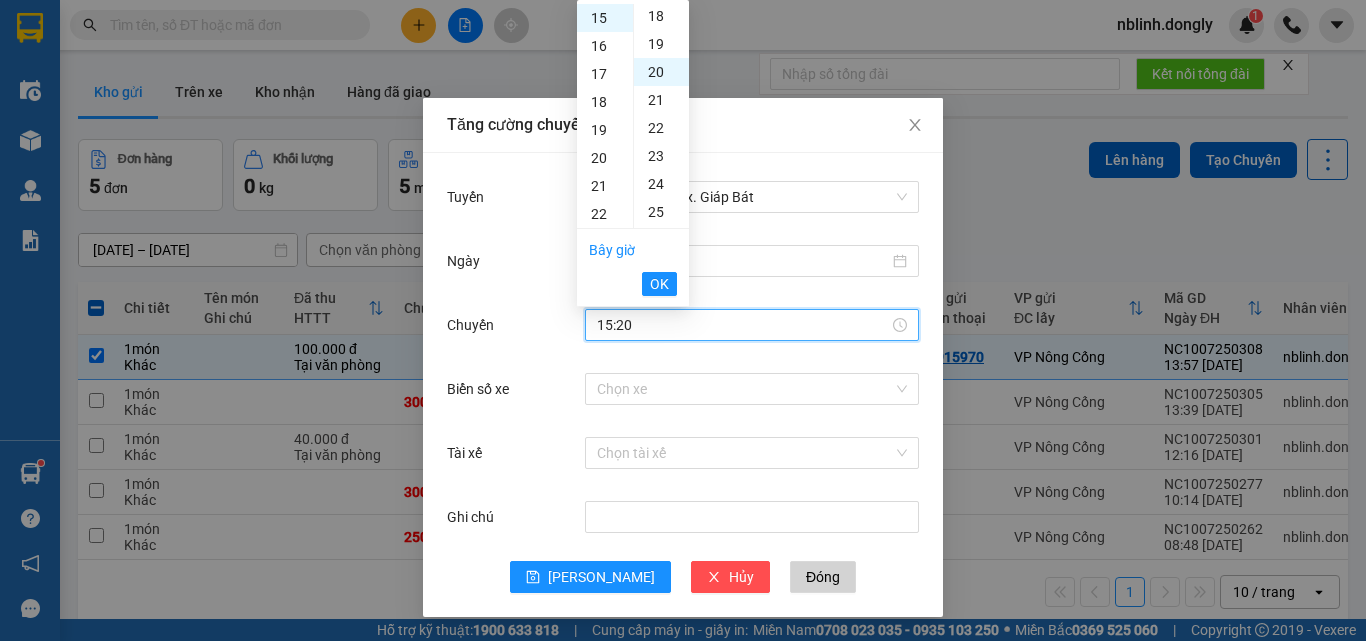 scroll, scrollTop: 560, scrollLeft: 0, axis: vertical 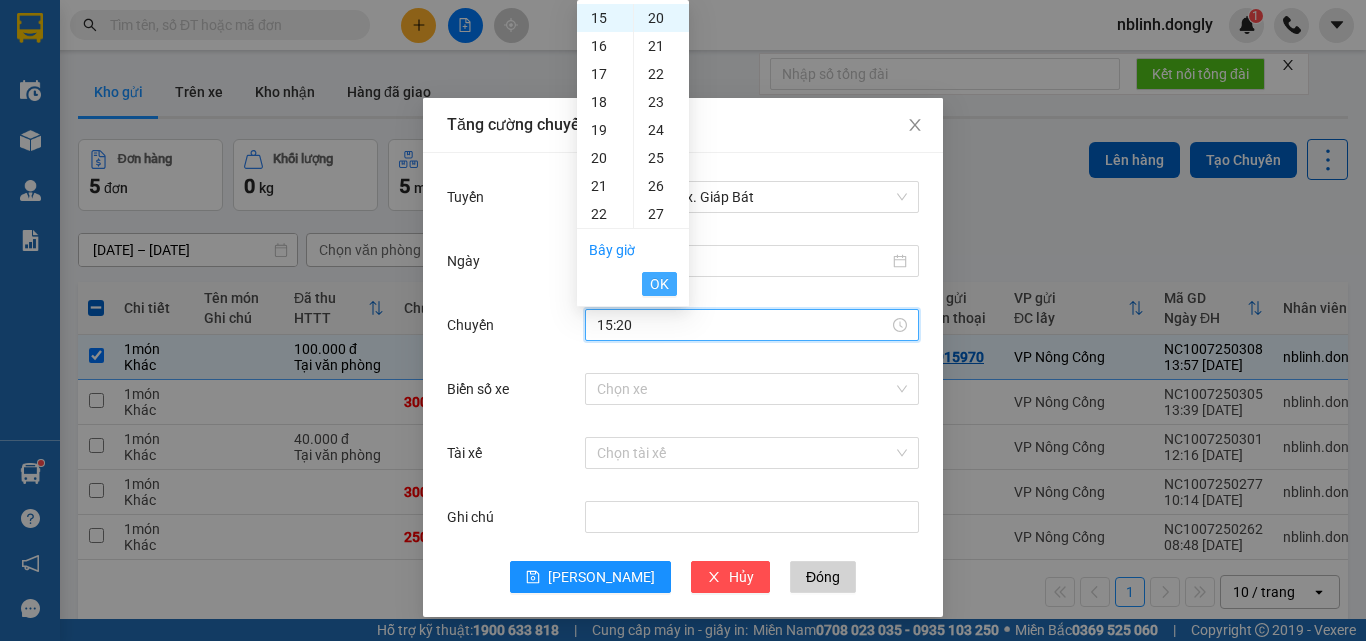 click on "OK" at bounding box center [659, 284] 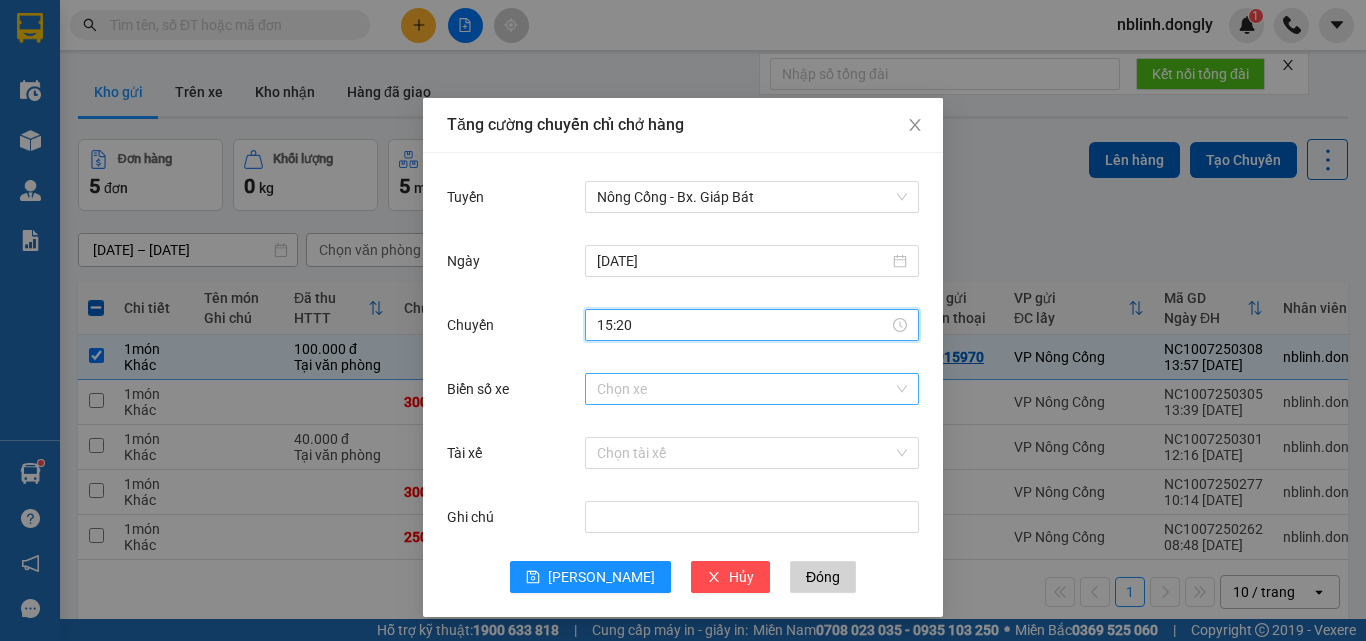 click on "Chọn xe" at bounding box center [752, 389] 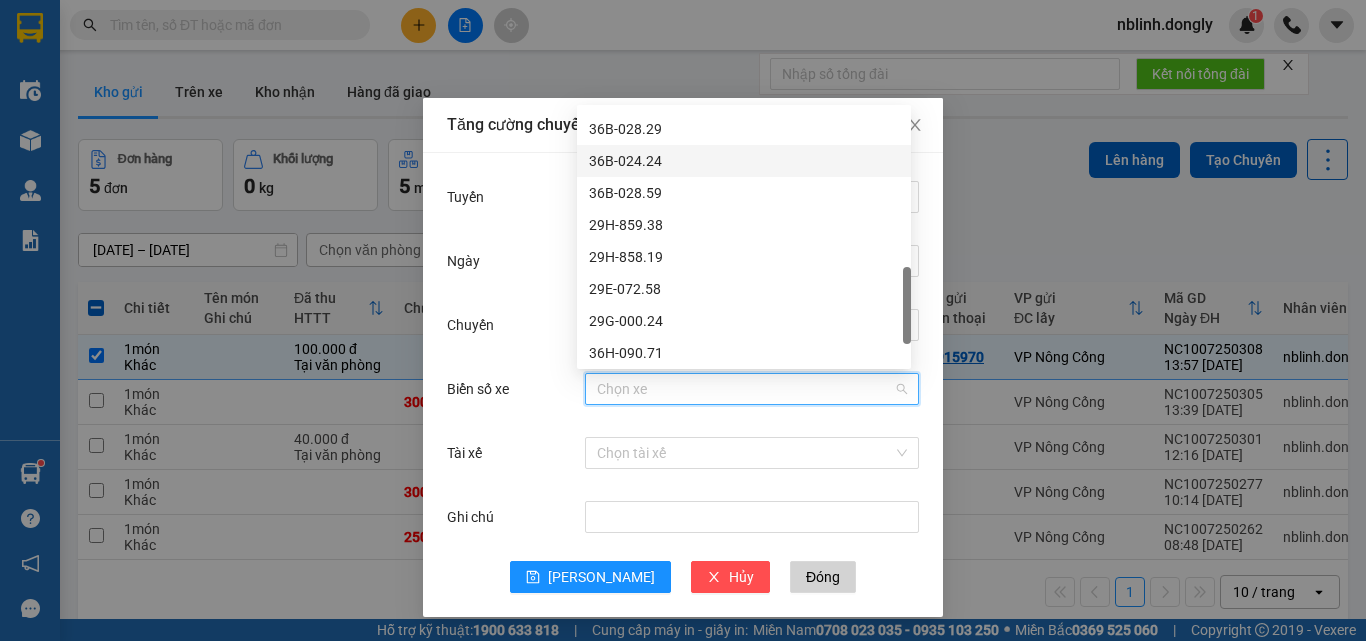 scroll, scrollTop: 792, scrollLeft: 0, axis: vertical 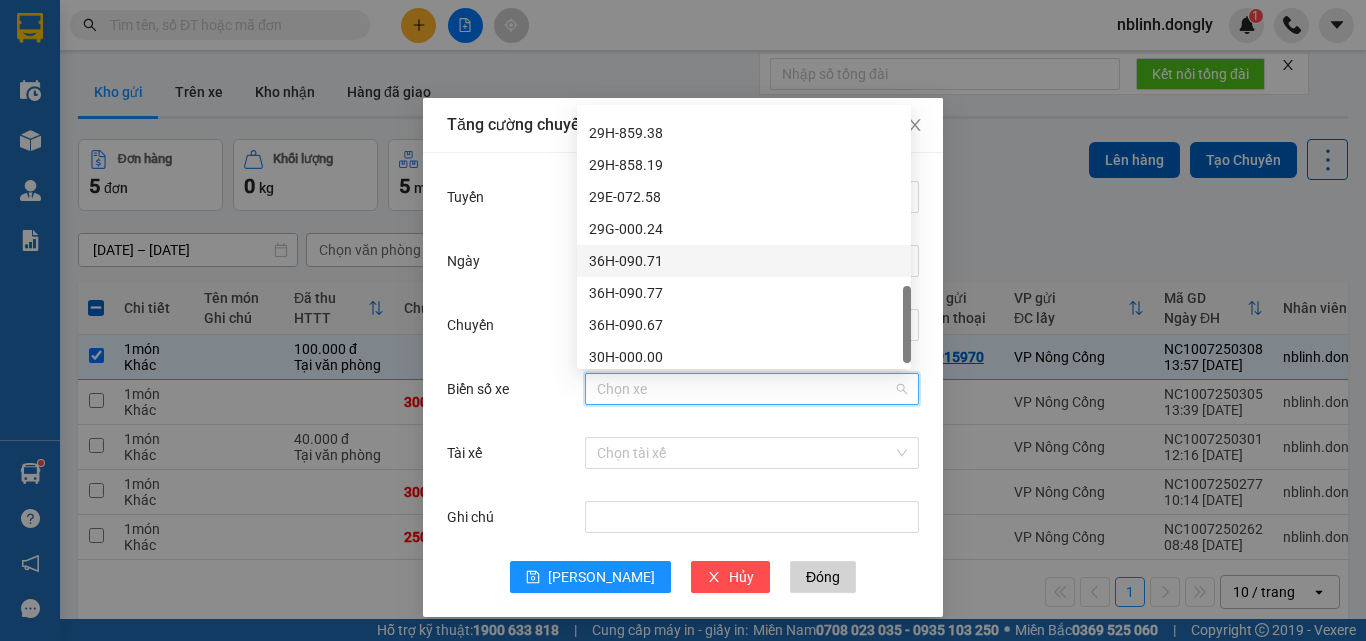 click on "36H-090.71" at bounding box center (744, 261) 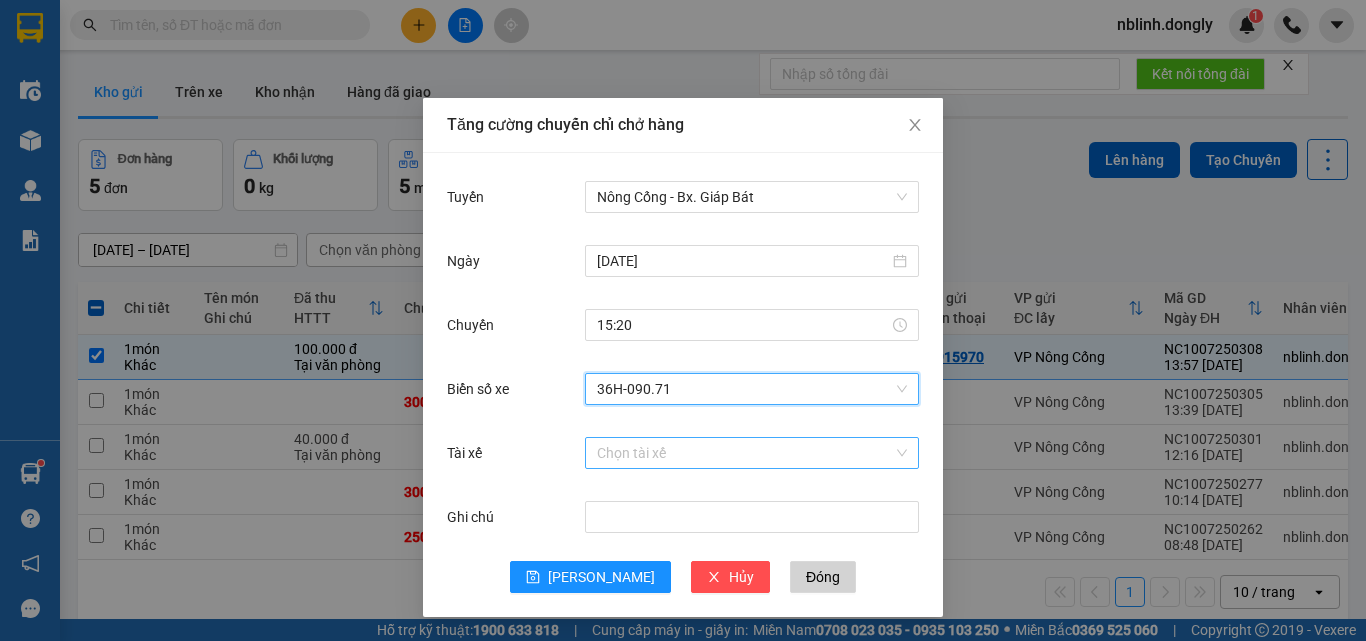 click on "Tài xế" at bounding box center [745, 453] 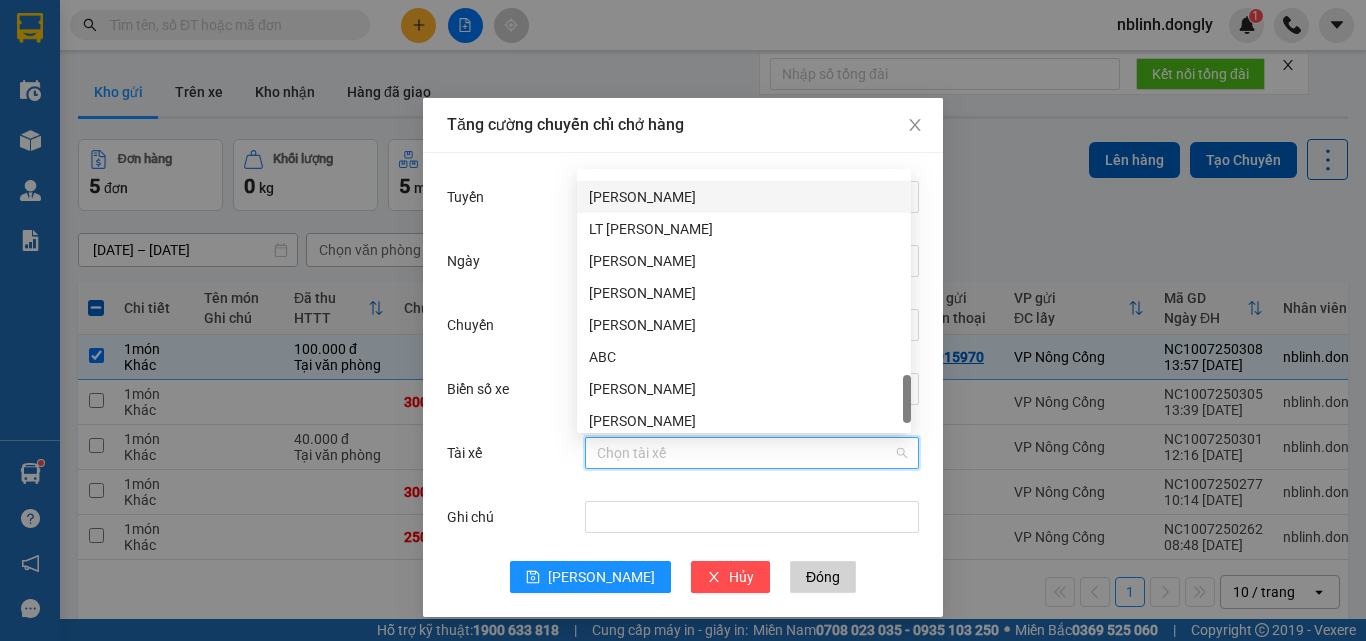 scroll, scrollTop: 1440, scrollLeft: 0, axis: vertical 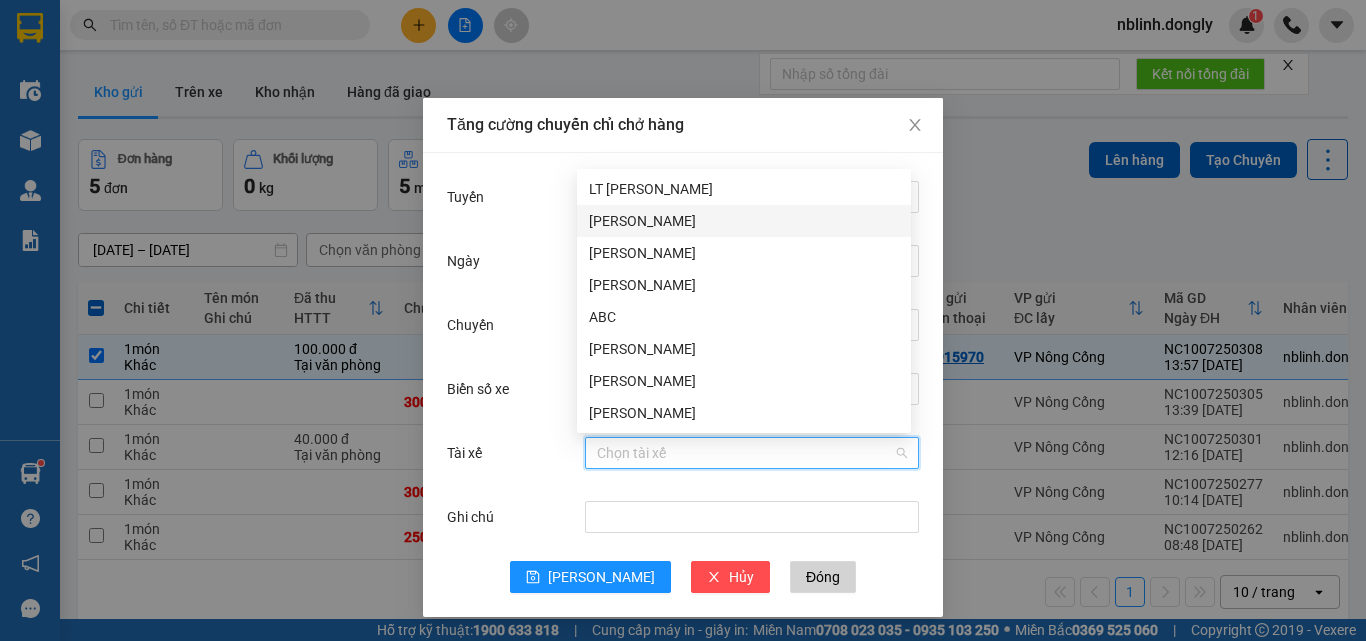 click on "[PERSON_NAME]" at bounding box center [744, 221] 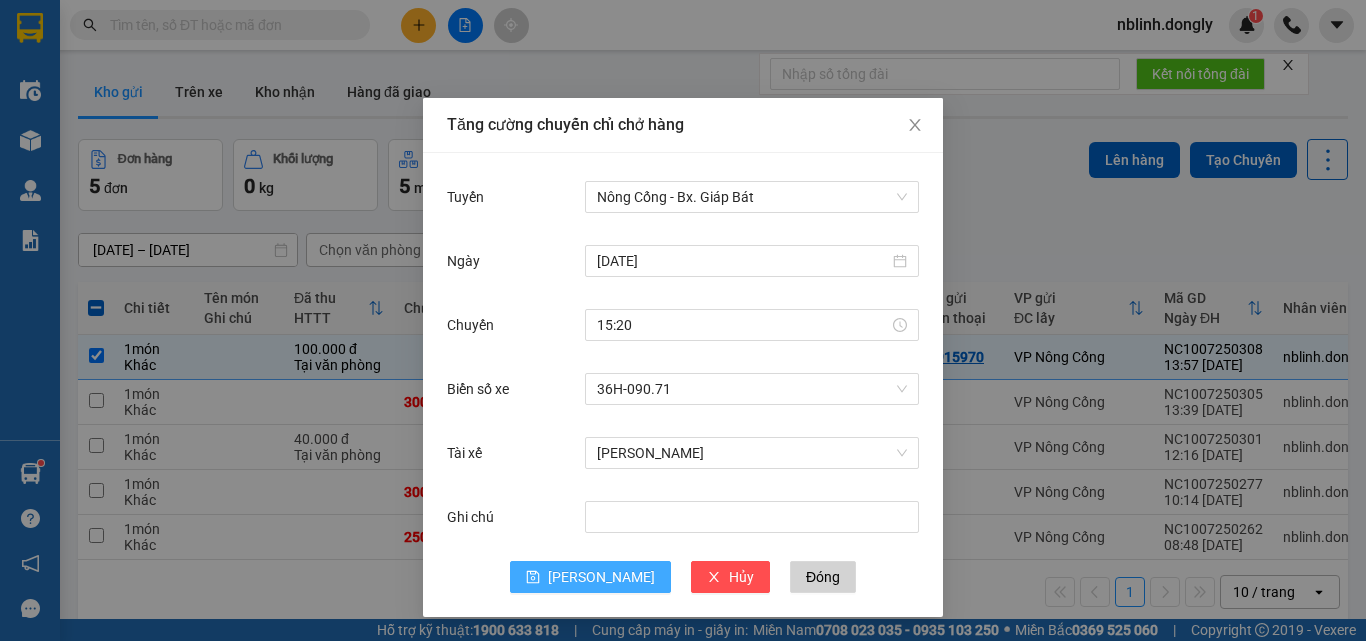 click on "[PERSON_NAME]" at bounding box center (590, 577) 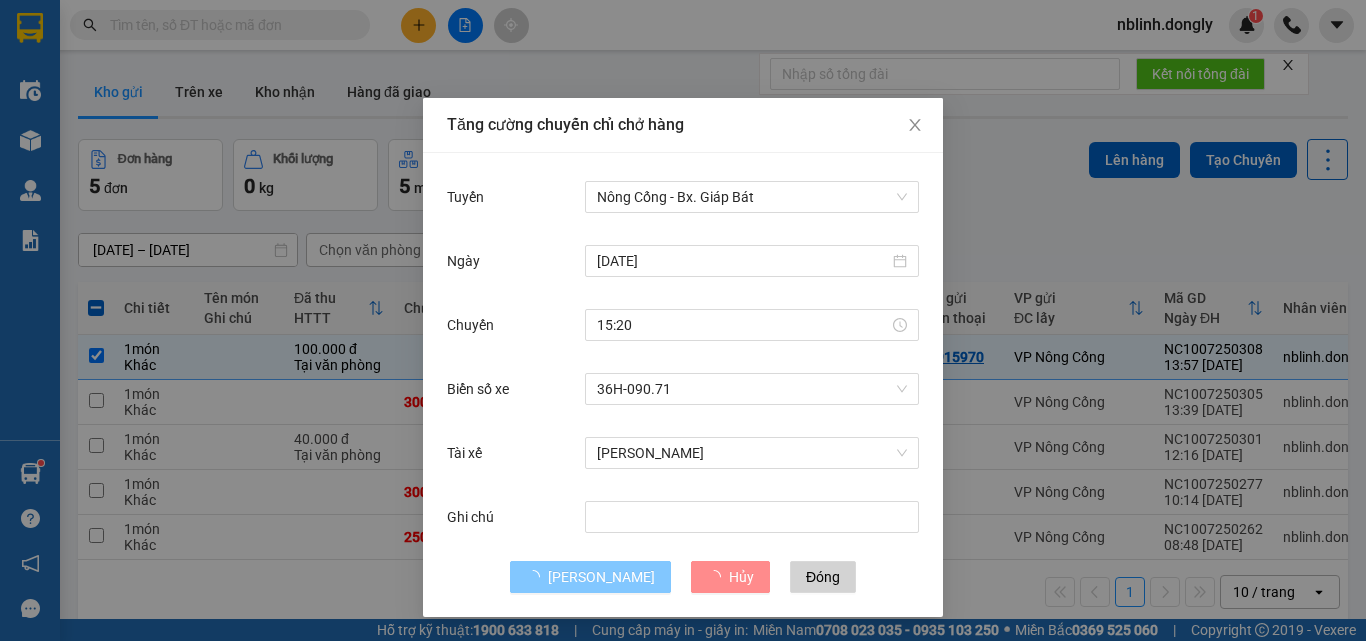 type 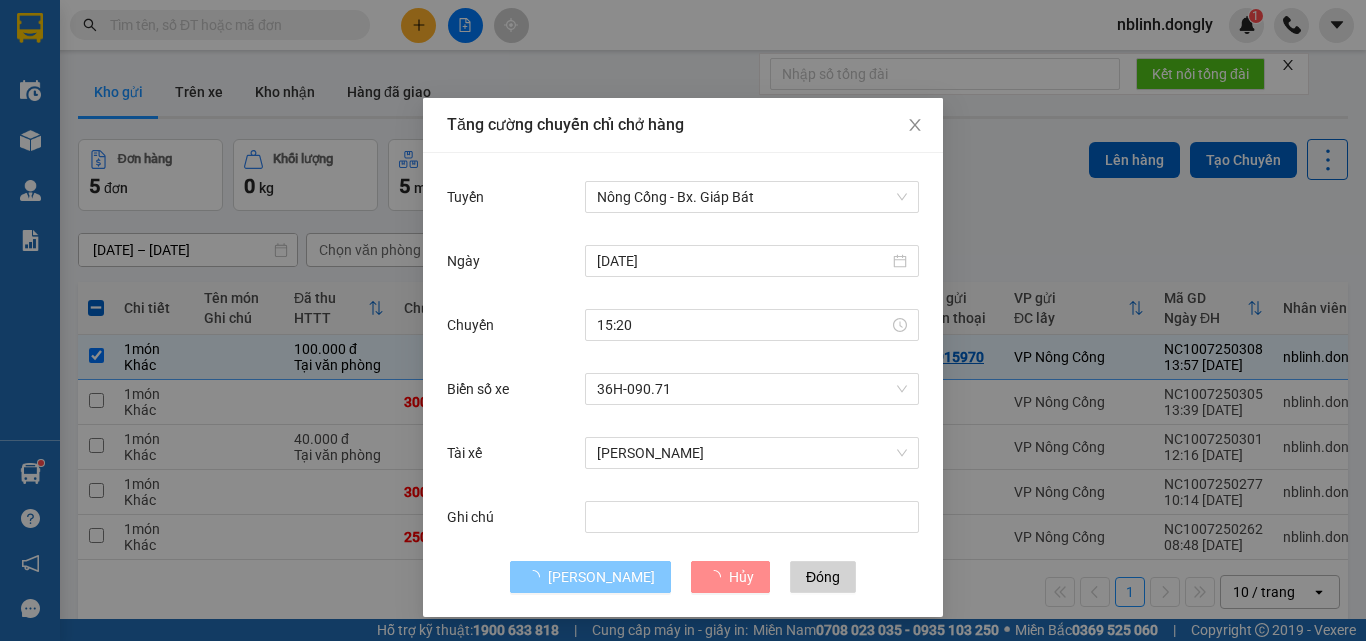 type 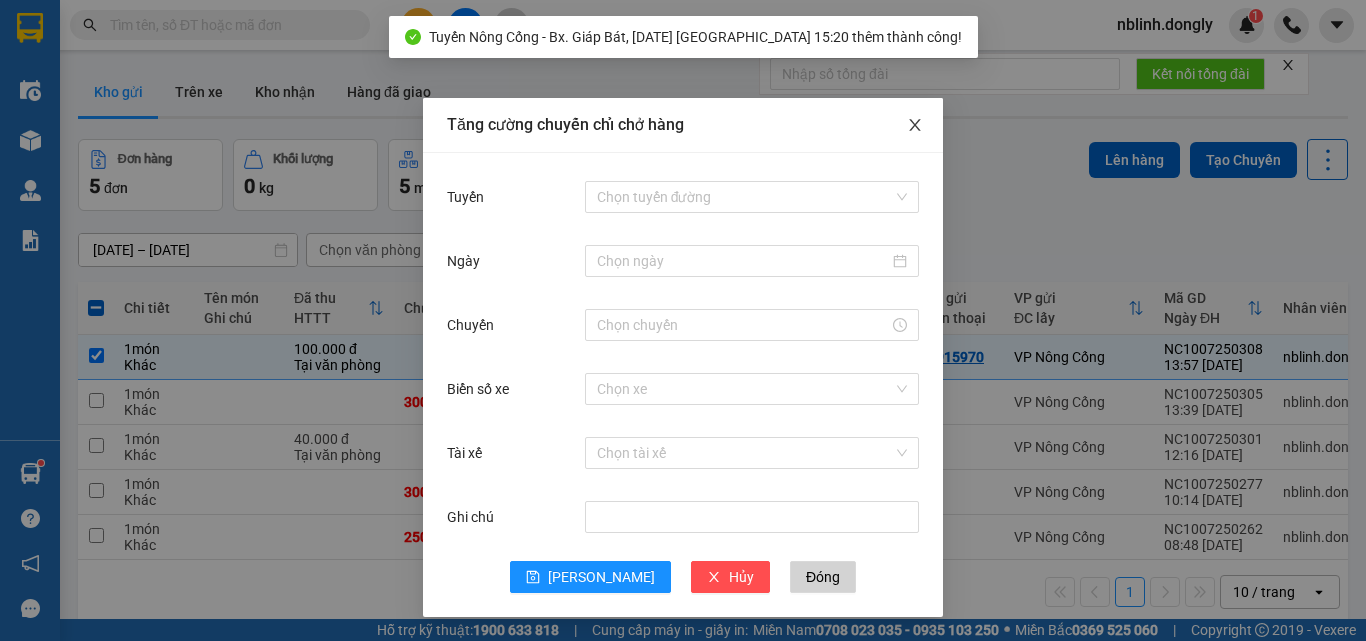 click 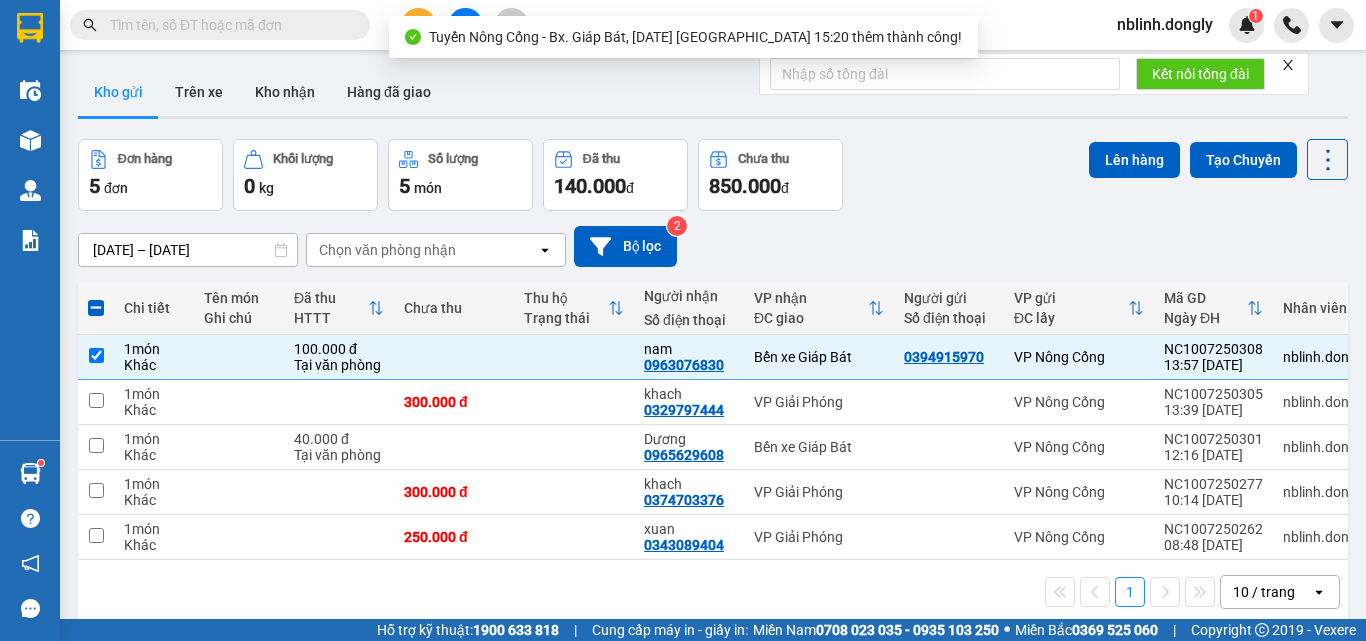 scroll, scrollTop: 0, scrollLeft: 0, axis: both 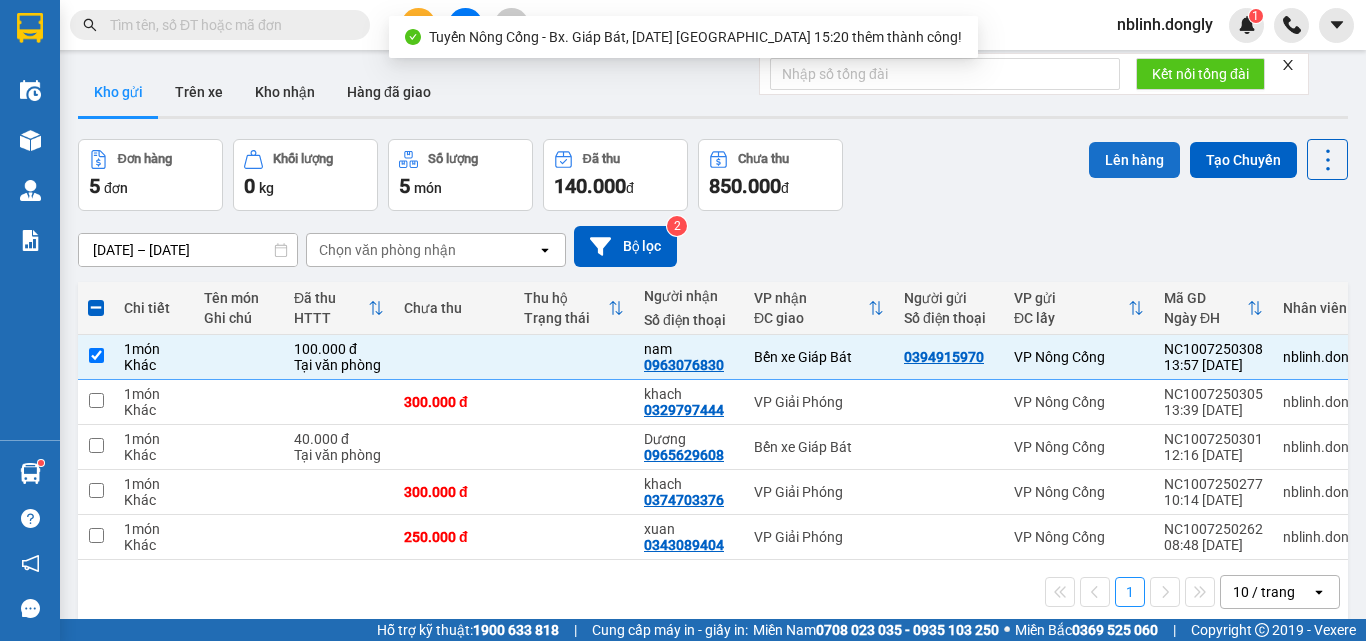 click on "Lên hàng" at bounding box center (1134, 160) 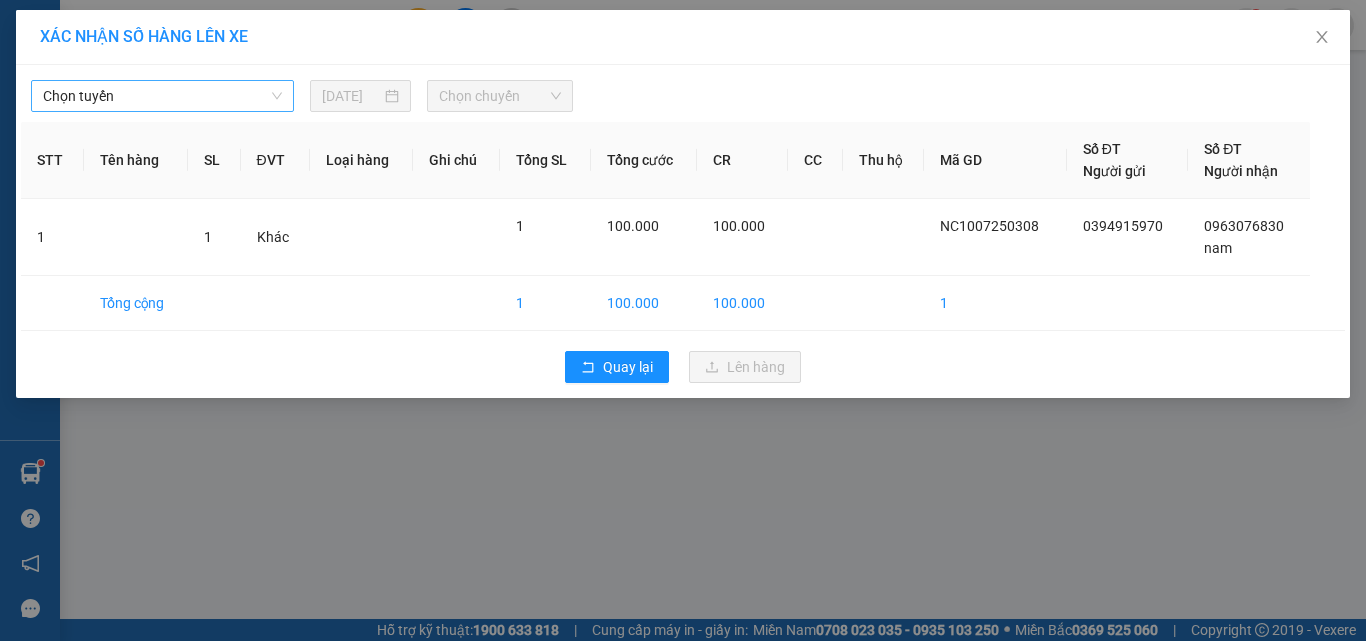 click on "Chọn tuyến" at bounding box center [162, 96] 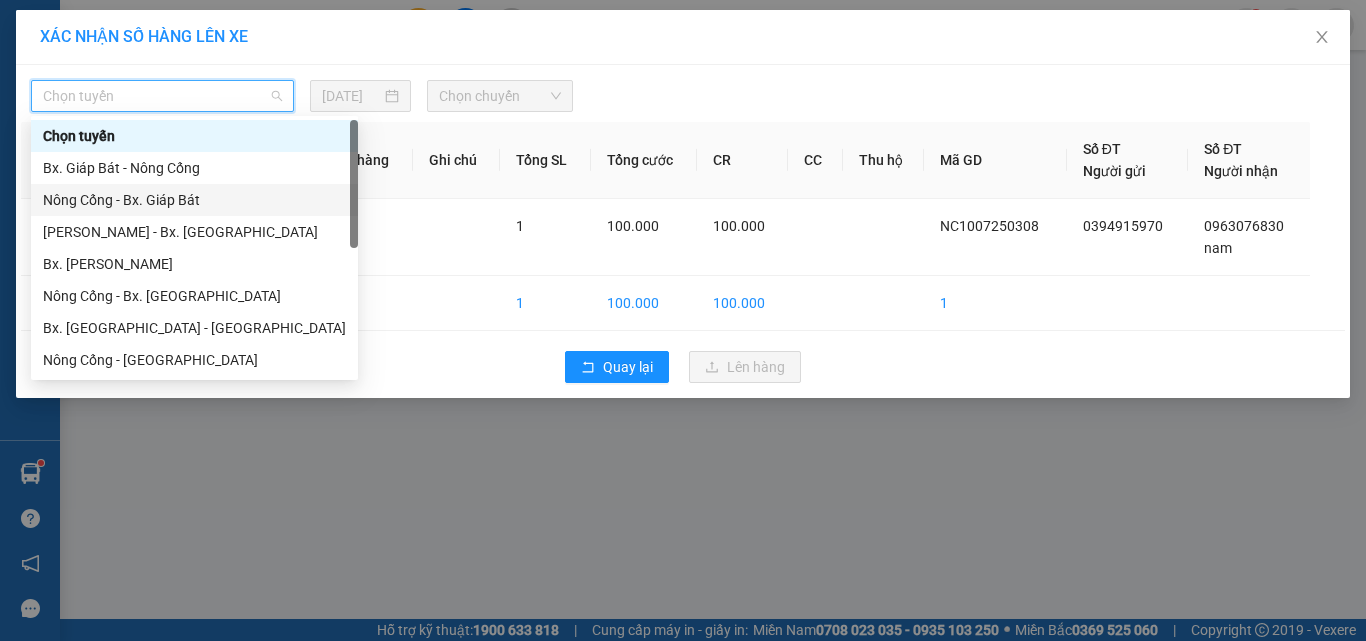 click on "Nông Cống - Bx. Giáp Bát" at bounding box center [194, 200] 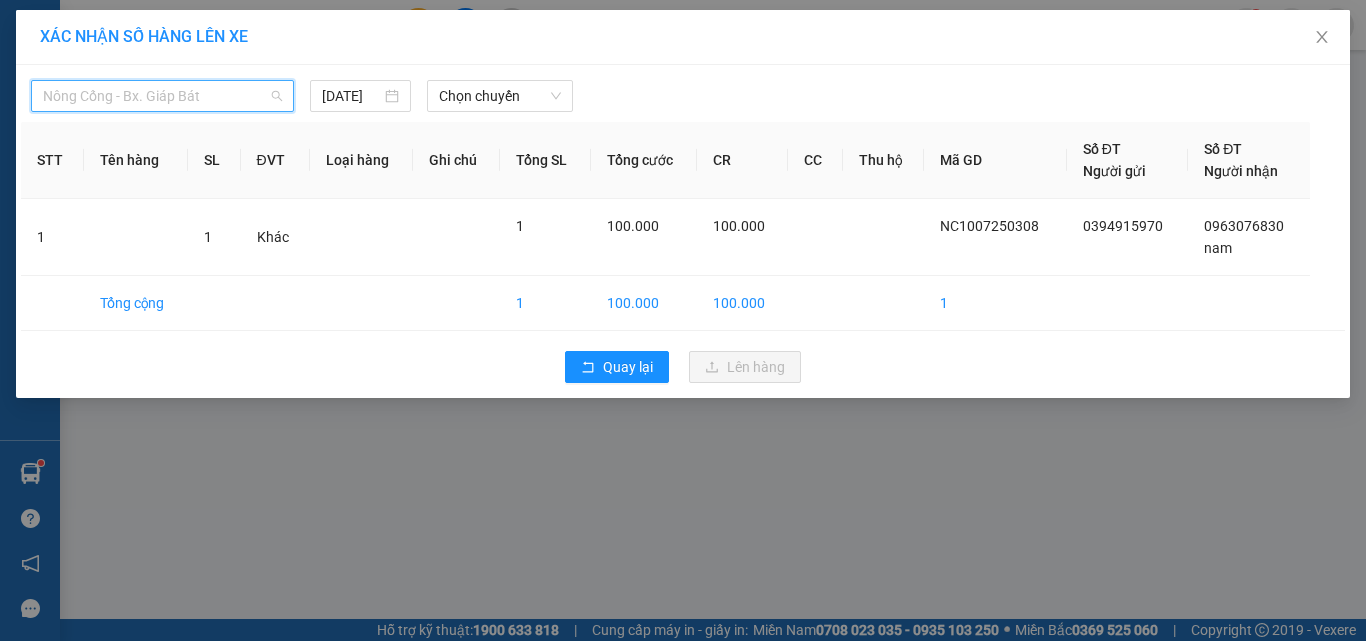 click on "Nông Cống - Bx. Giáp Bát" at bounding box center [162, 96] 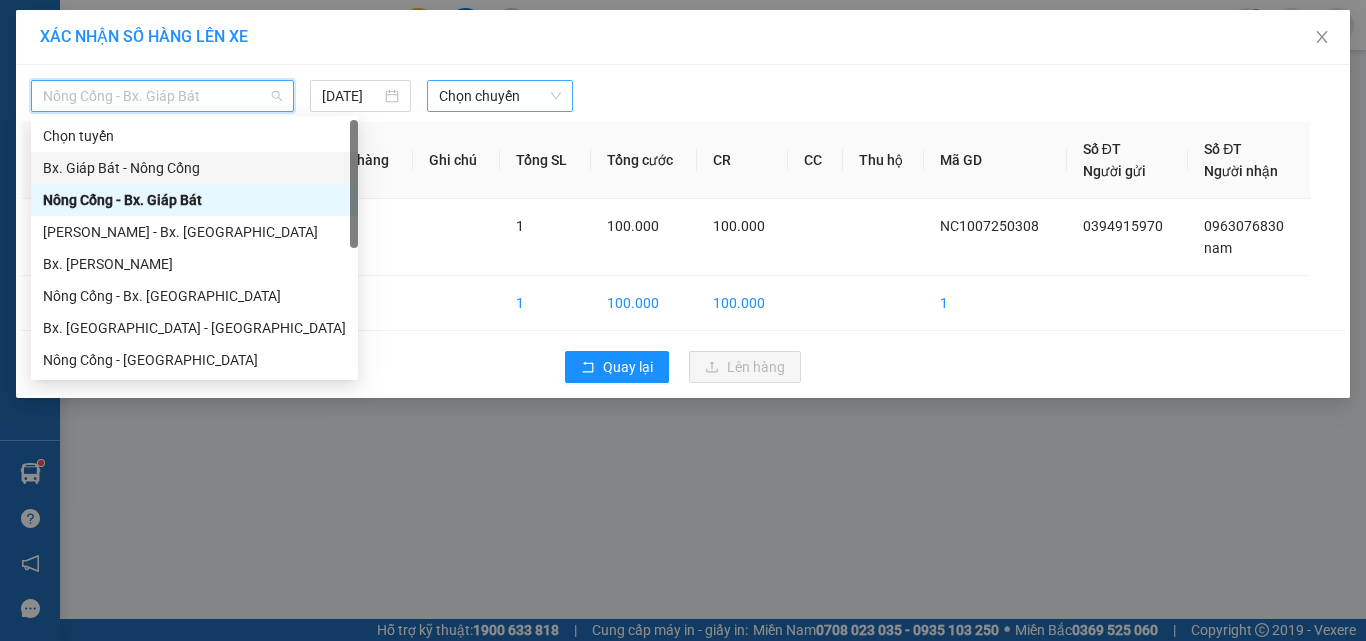 click on "Chọn chuyến" at bounding box center [500, 96] 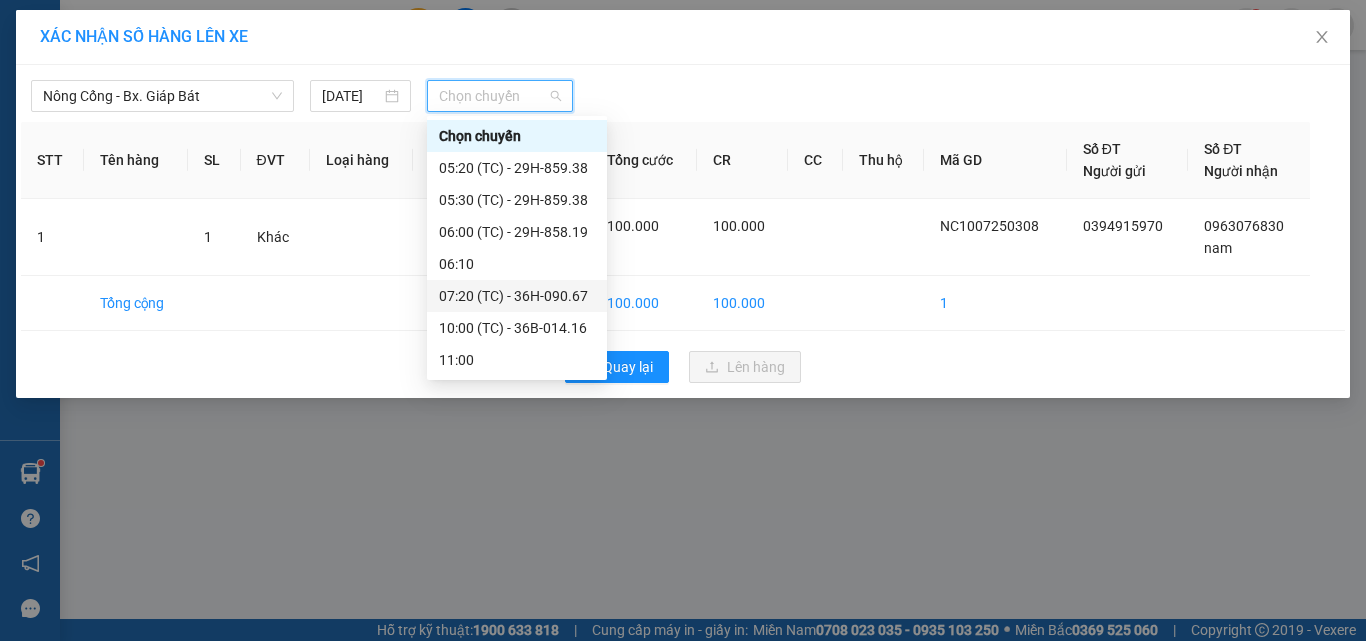 scroll, scrollTop: 128, scrollLeft: 0, axis: vertical 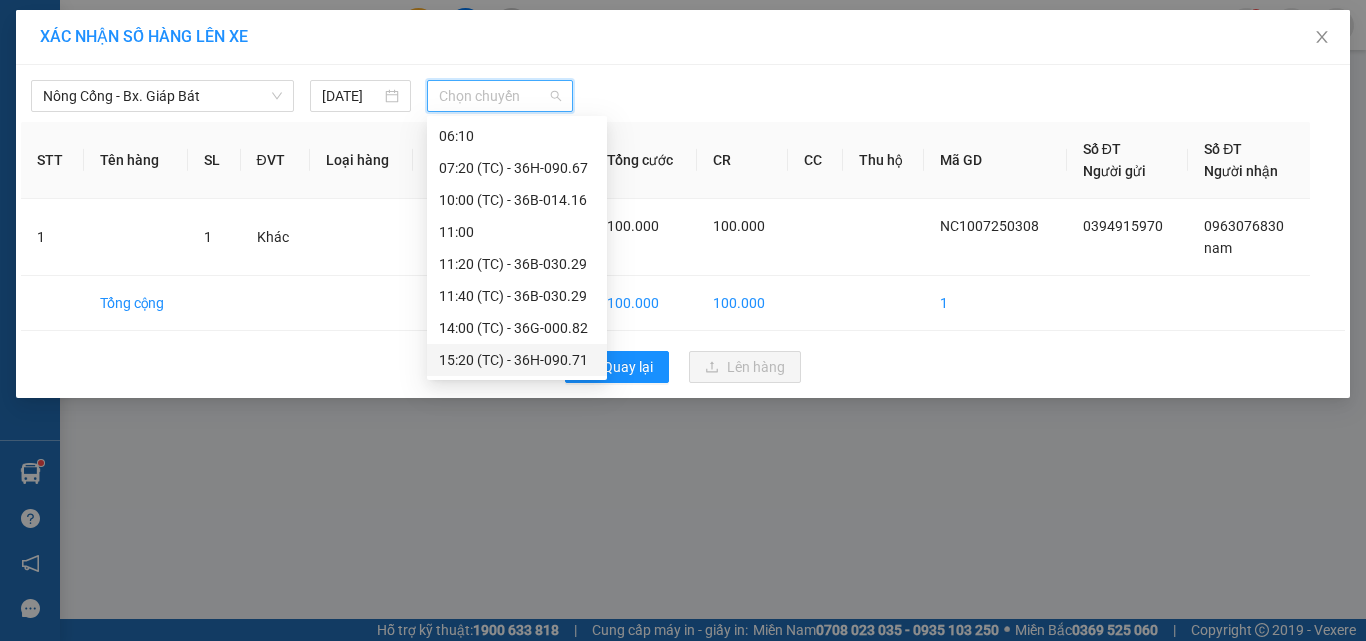 click on "15:20   (TC)   - 36H-090.71" at bounding box center (517, 360) 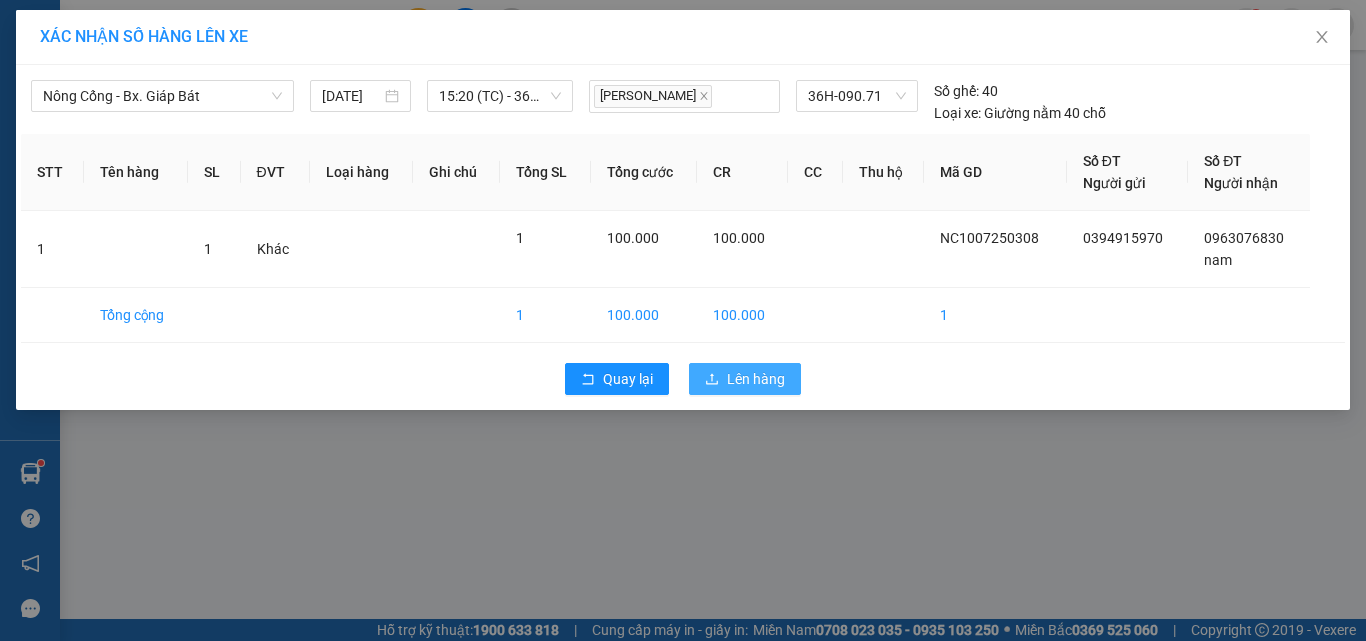 click on "Lên hàng" at bounding box center (756, 379) 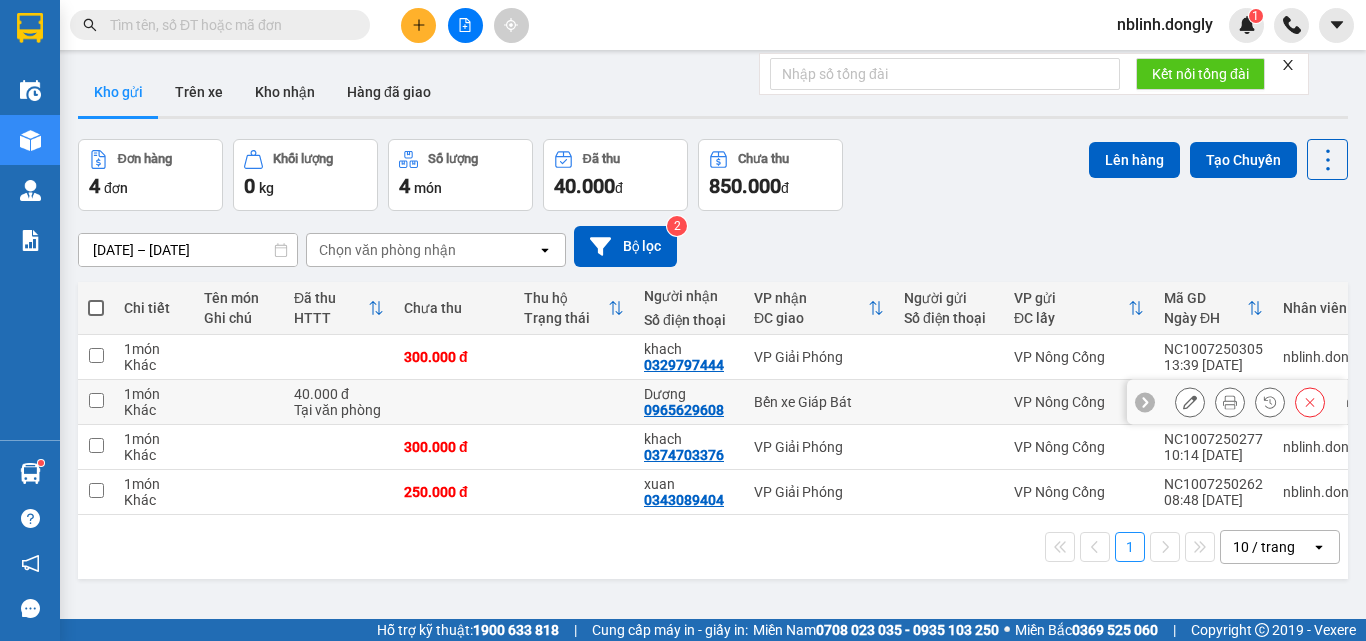 click at bounding box center (96, 400) 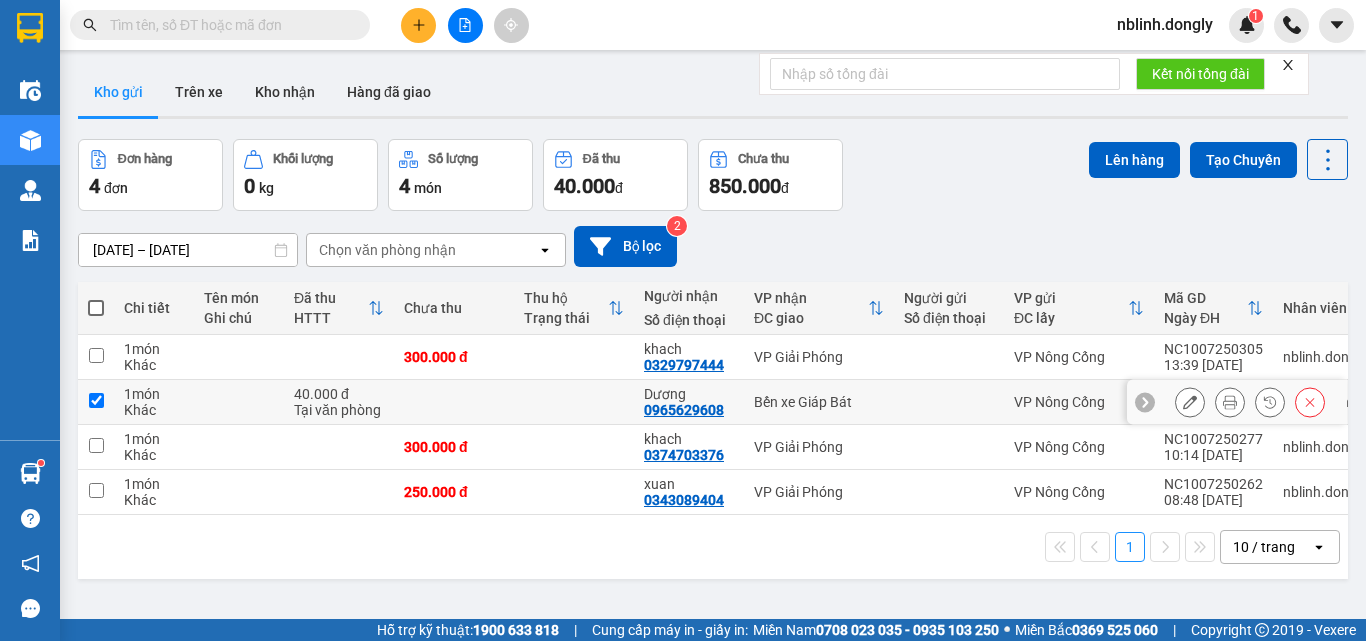 checkbox on "true" 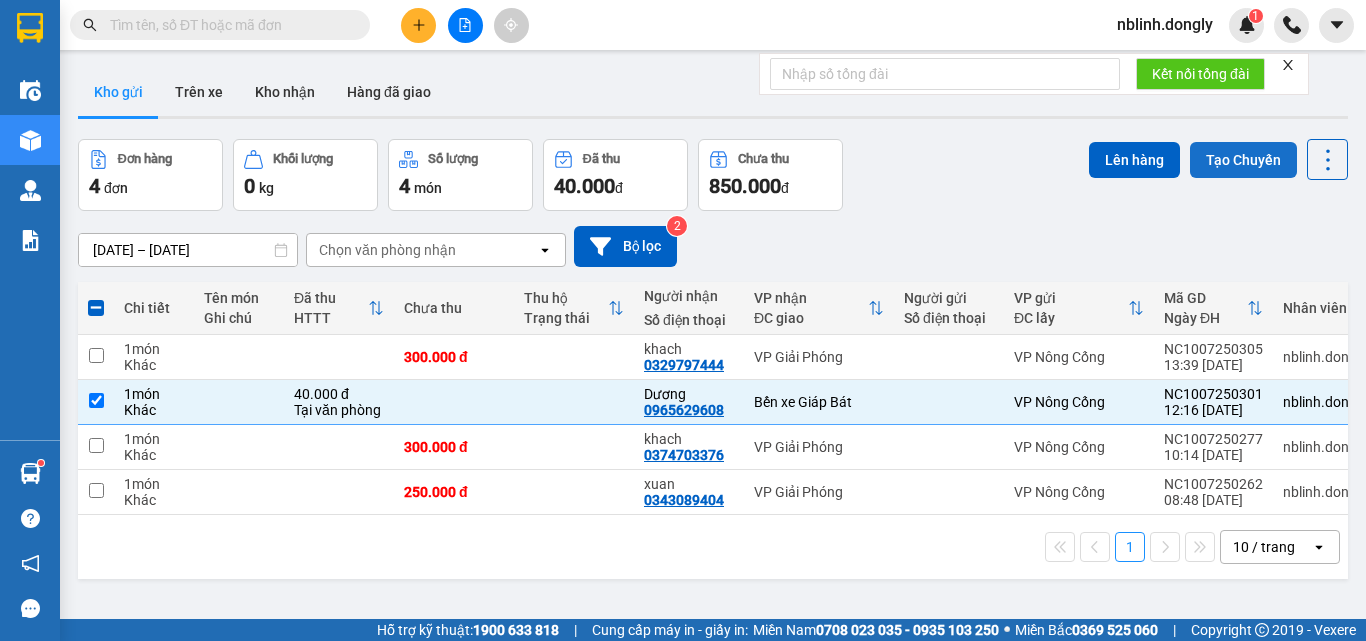 click on "Tạo Chuyến" at bounding box center [1243, 160] 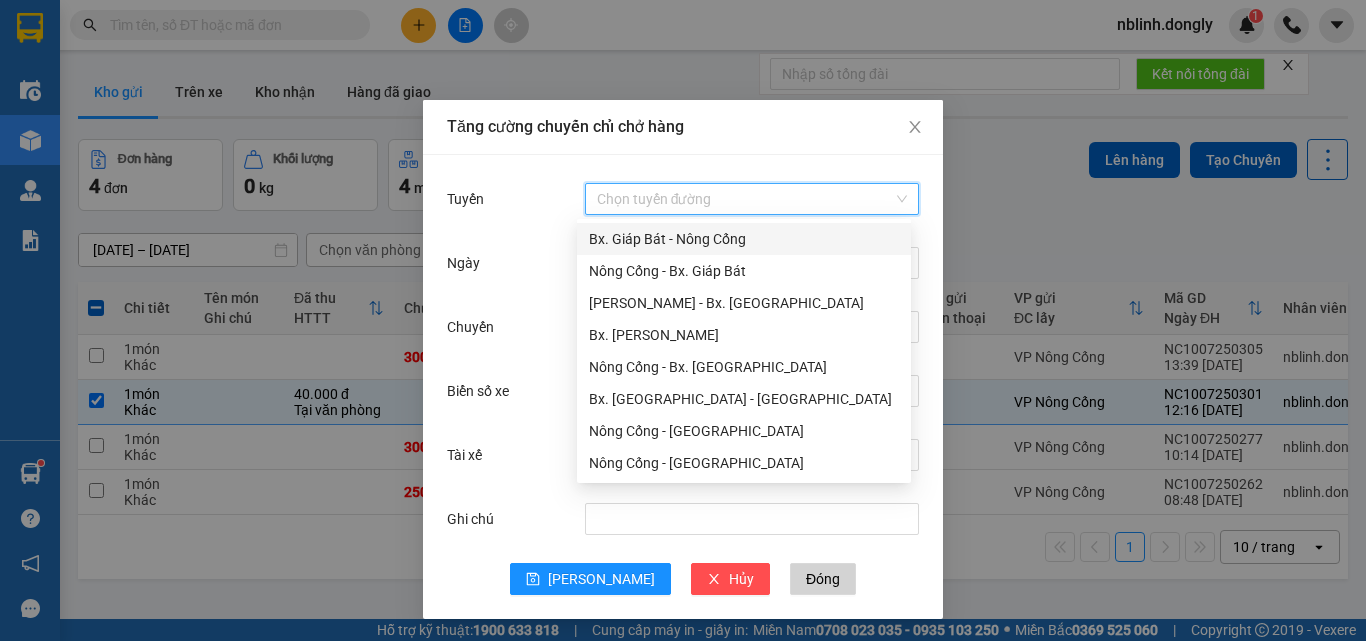 click on "Tuyến" at bounding box center [745, 199] 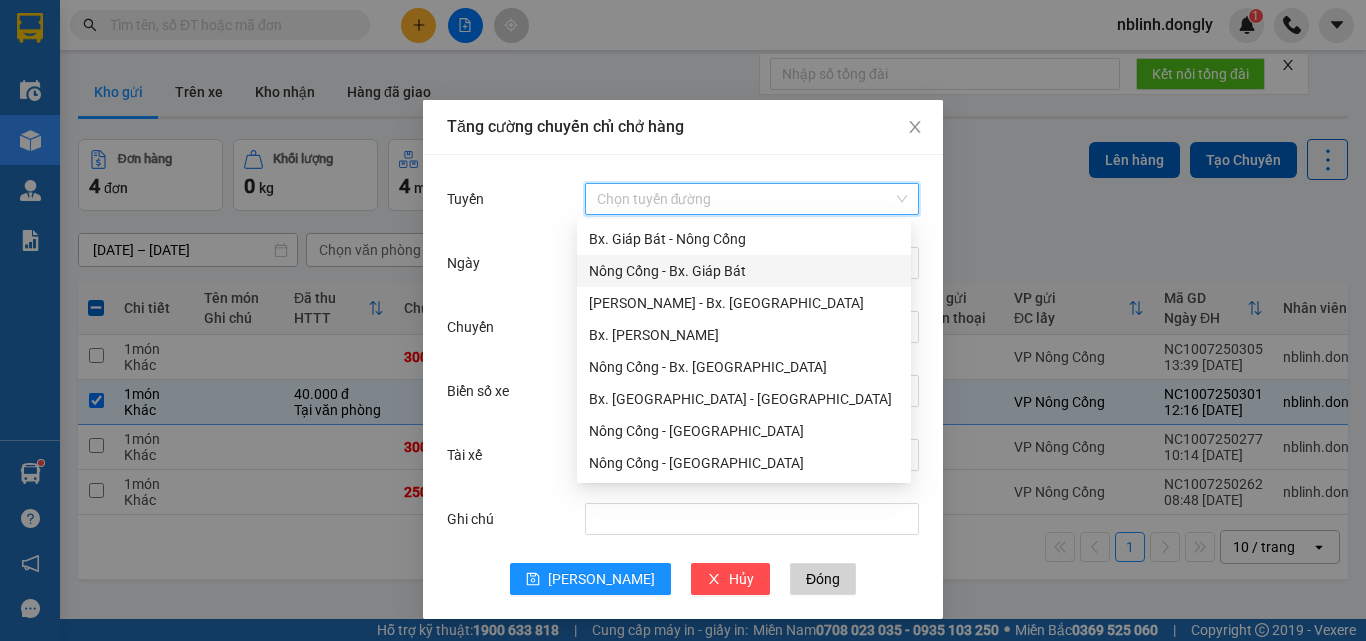 click on "Nông Cống - Bx. Giáp Bát" at bounding box center [744, 271] 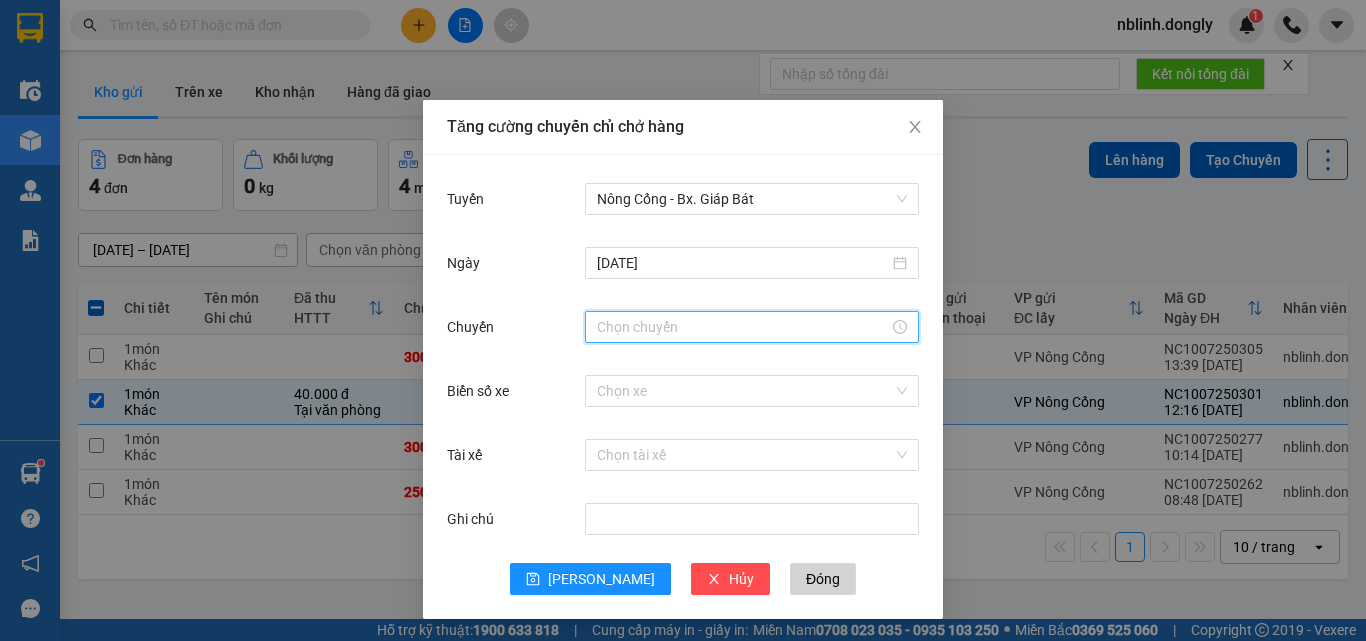 click on "Chuyến" at bounding box center [743, 327] 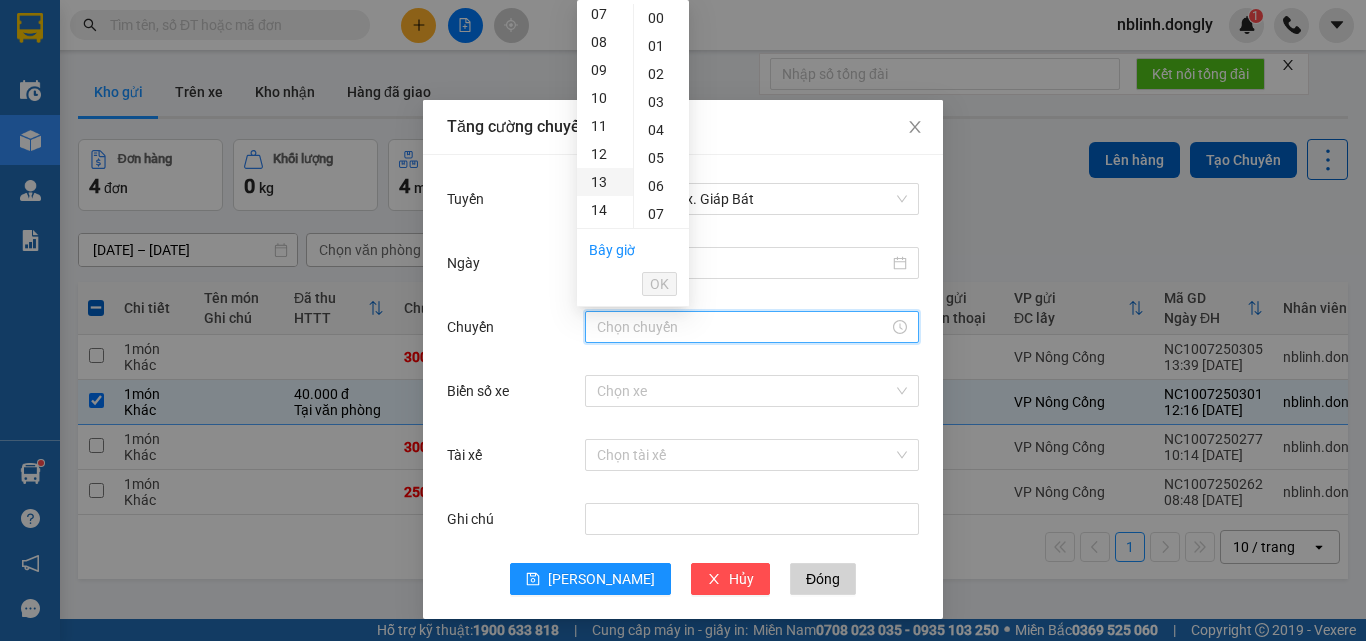 scroll, scrollTop: 300, scrollLeft: 0, axis: vertical 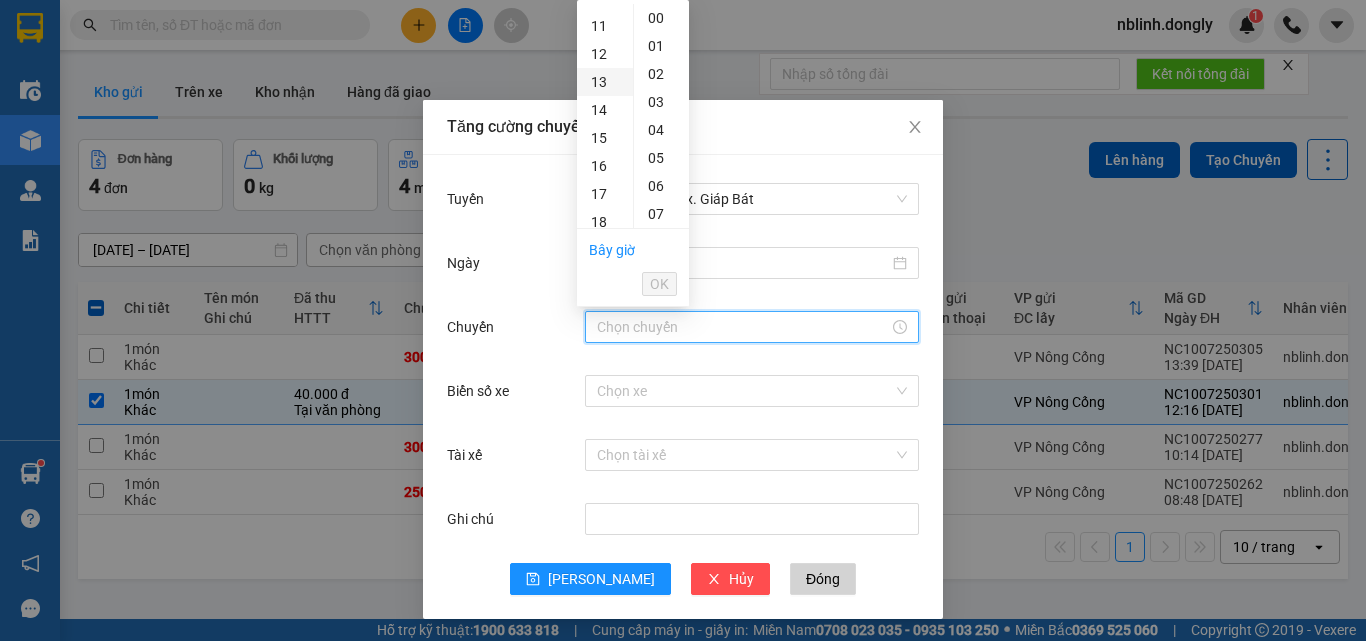 click on "13" at bounding box center (605, 82) 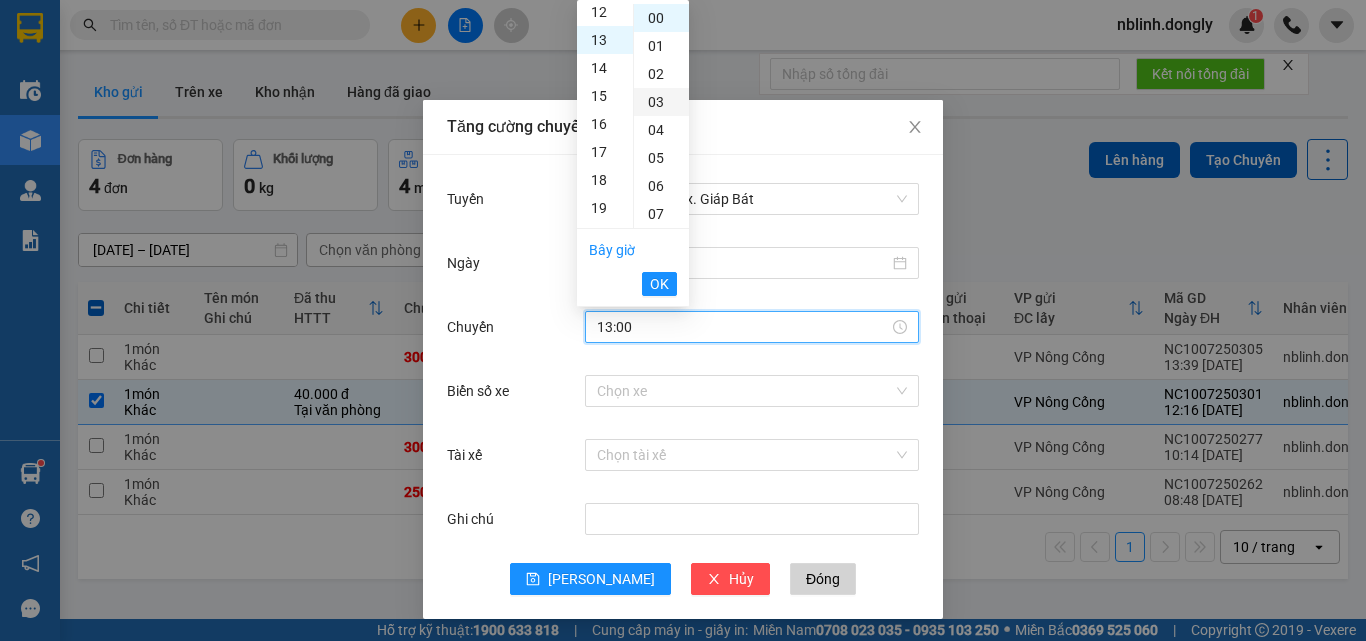 scroll, scrollTop: 364, scrollLeft: 0, axis: vertical 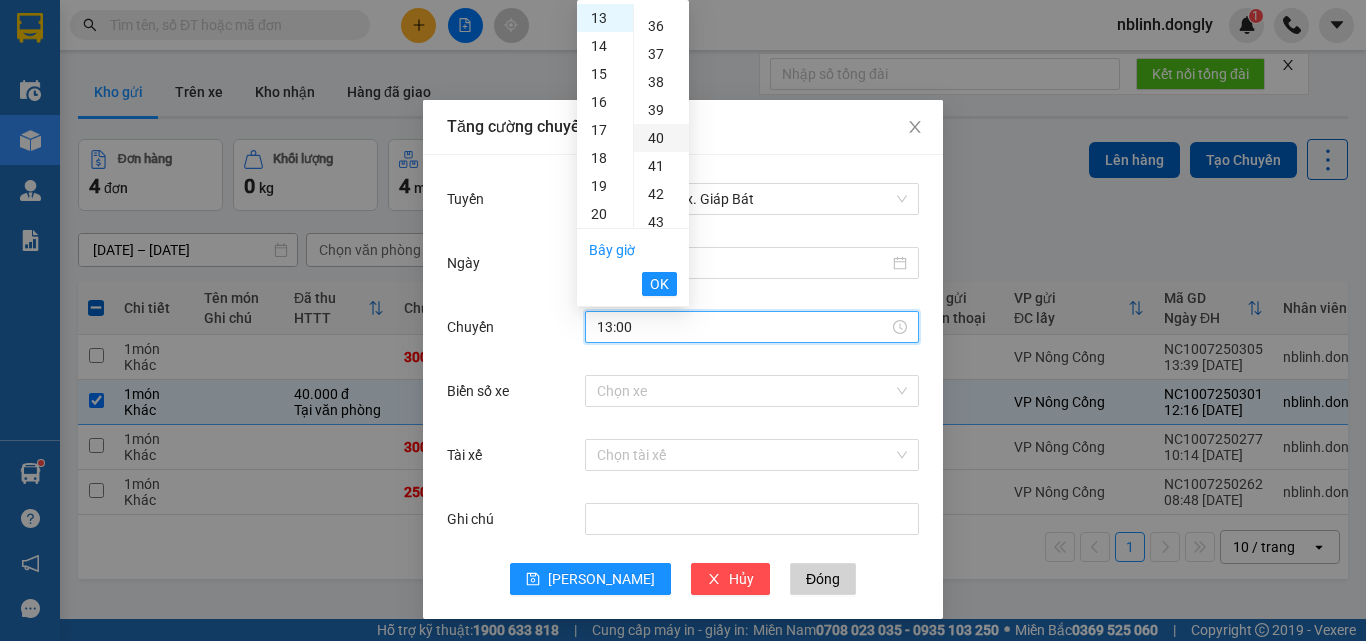 click on "40" at bounding box center (661, 138) 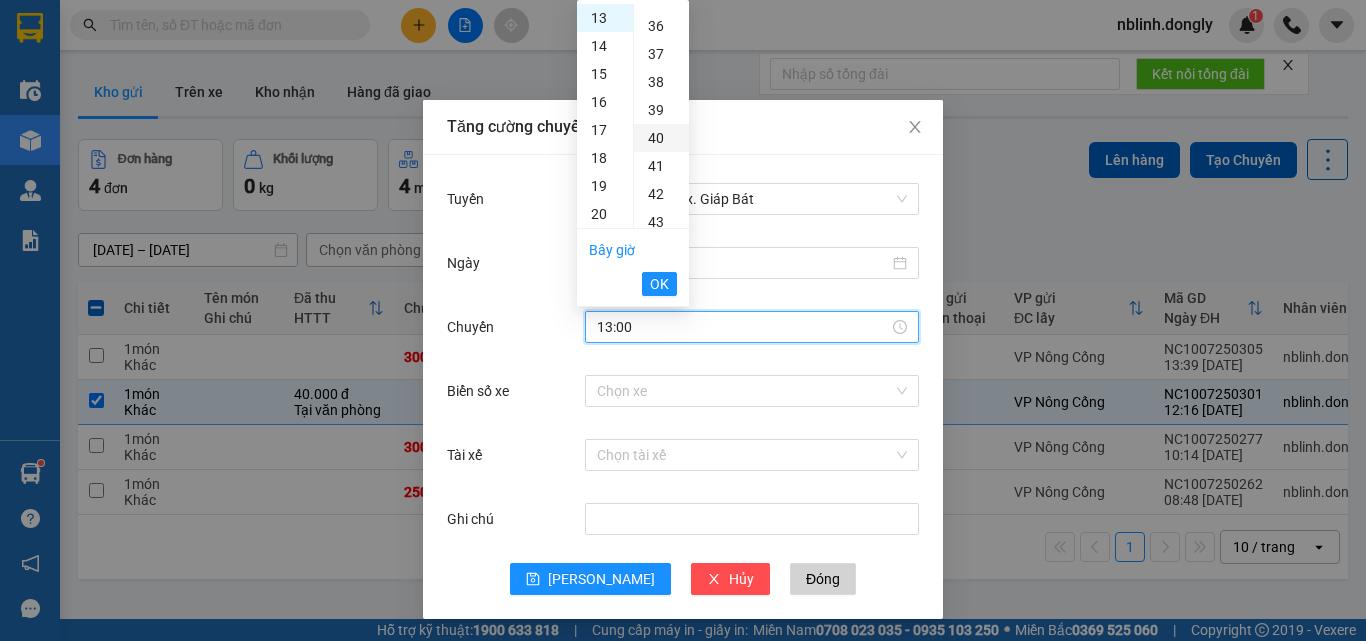 type on "13:40" 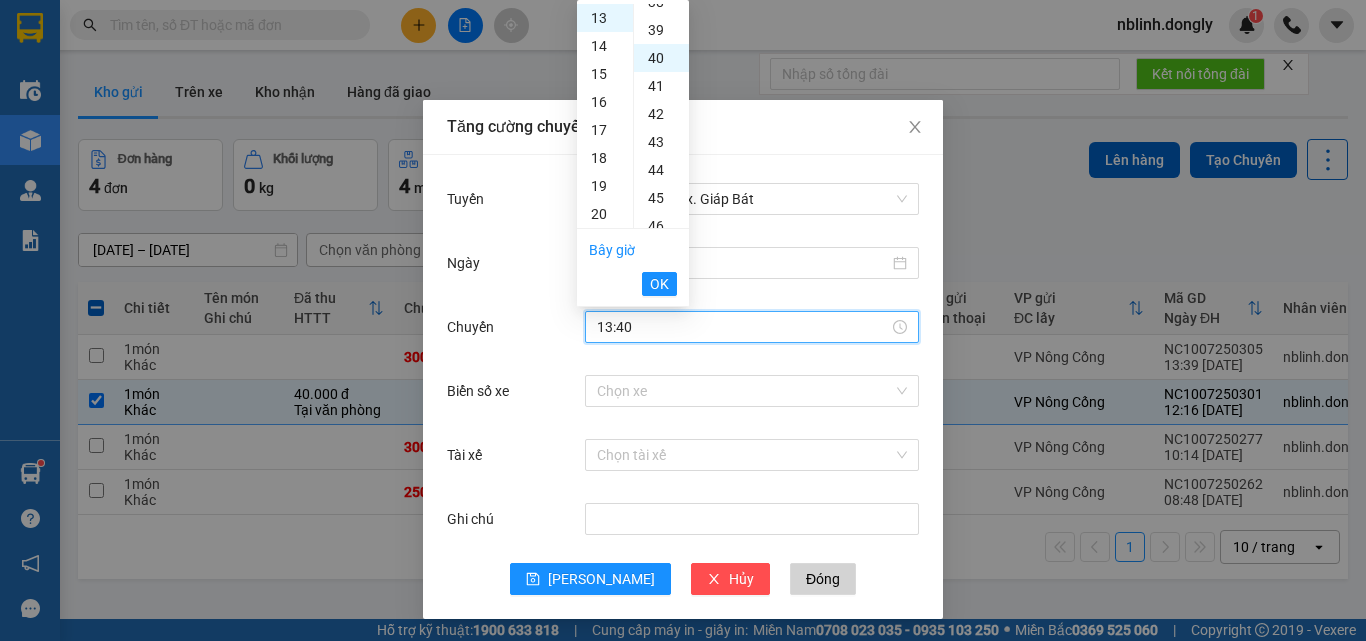 scroll, scrollTop: 1120, scrollLeft: 0, axis: vertical 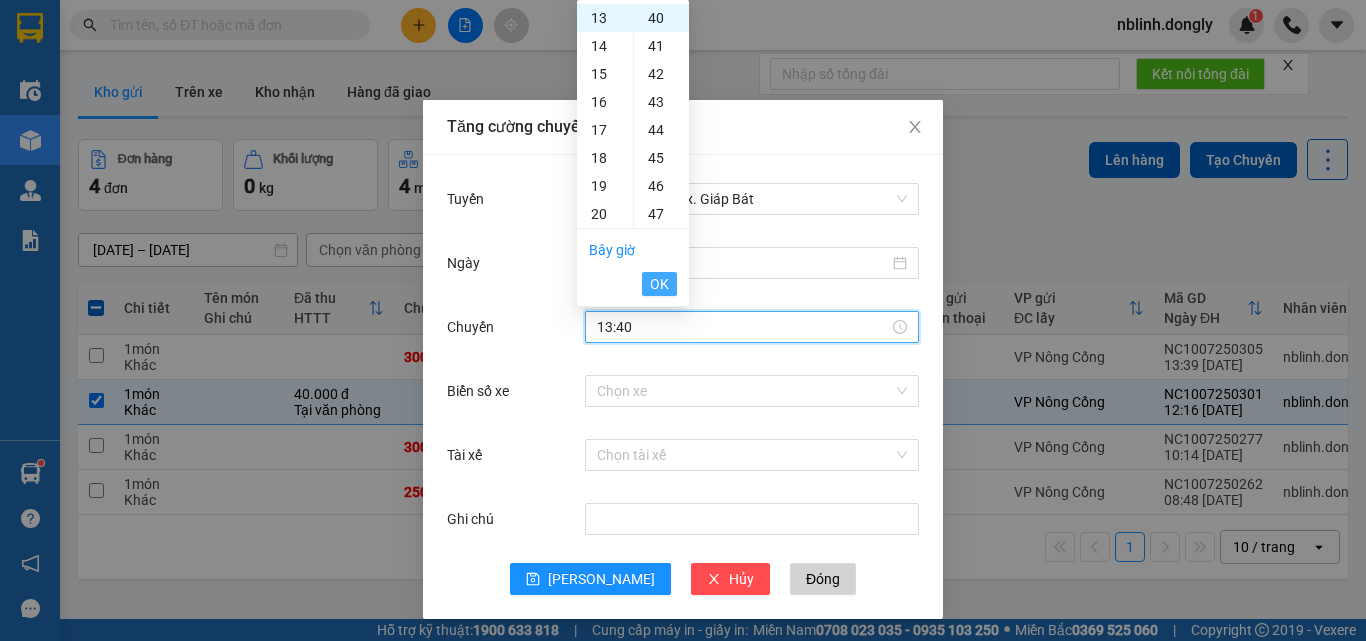 click on "OK" at bounding box center (659, 284) 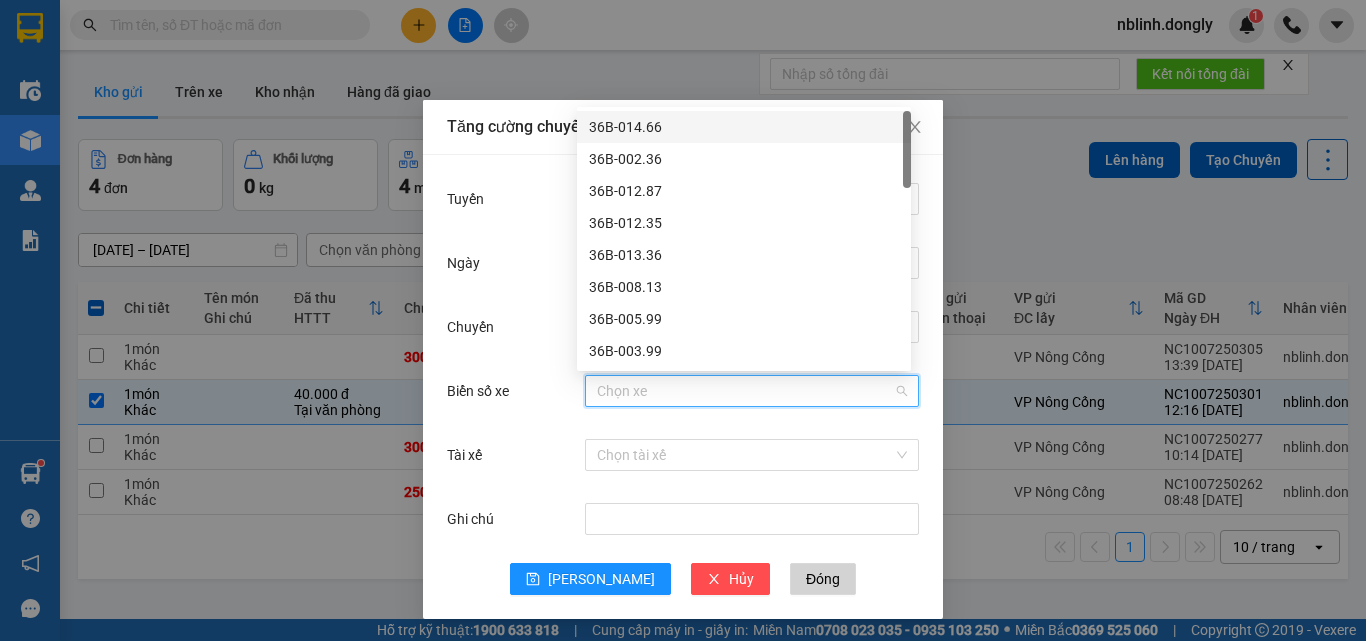 click on "Biển số xe" at bounding box center (745, 391) 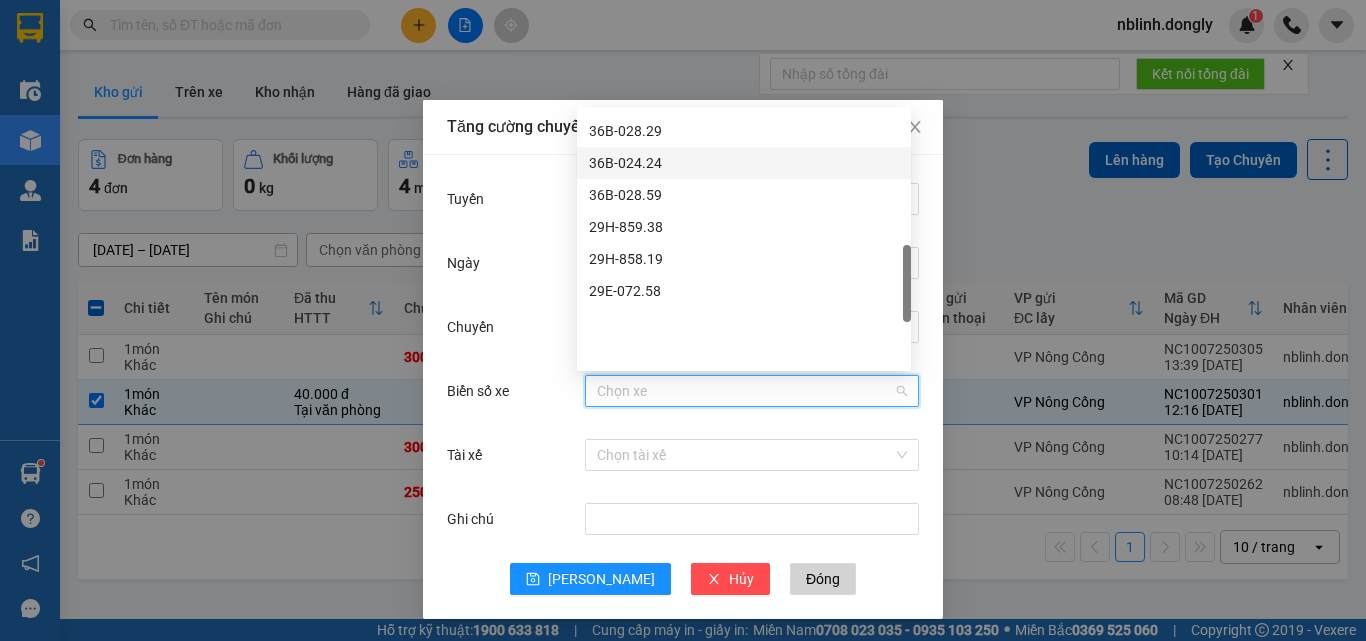 scroll, scrollTop: 600, scrollLeft: 0, axis: vertical 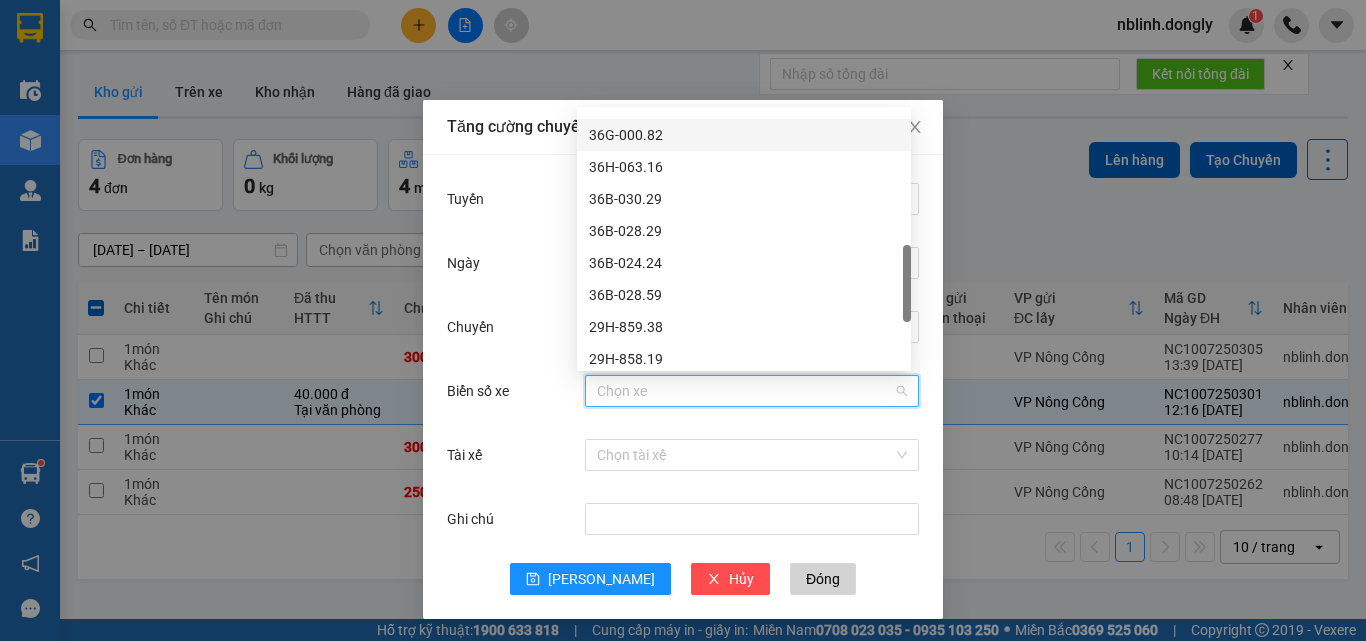 click on "36G-000.82" at bounding box center (744, 135) 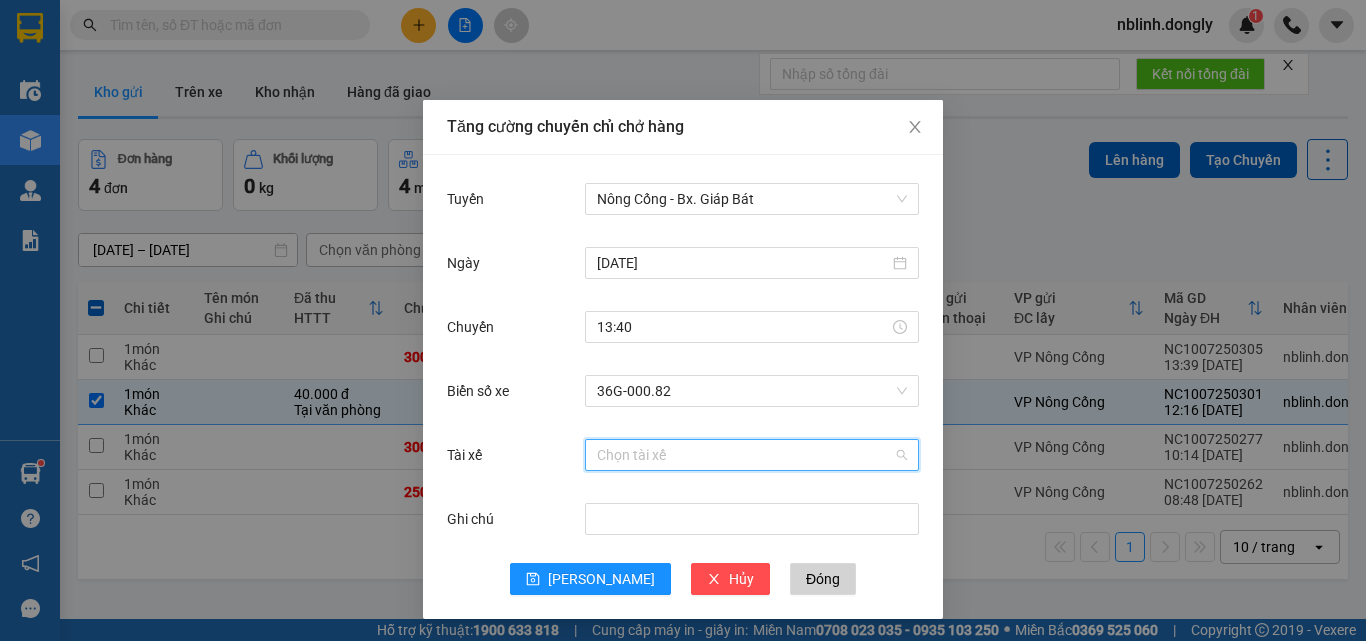 click on "Tài xế" at bounding box center (745, 455) 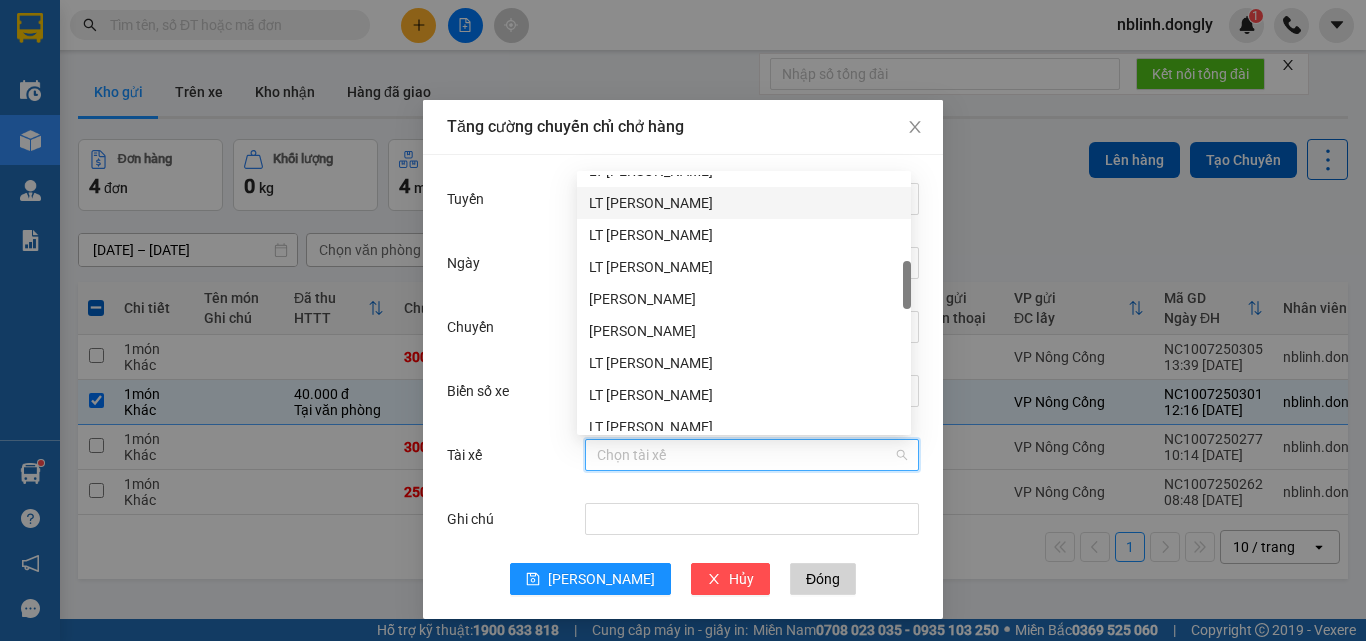 scroll, scrollTop: 600, scrollLeft: 0, axis: vertical 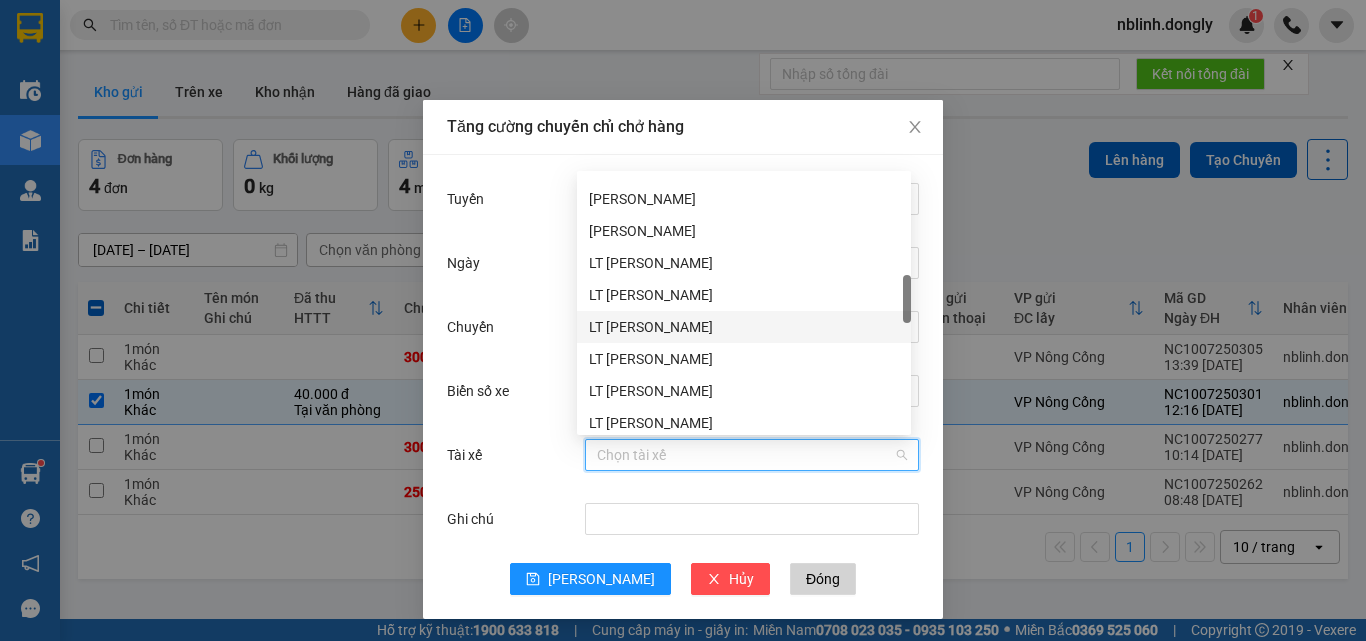 click on "LT [PERSON_NAME]" at bounding box center (744, 327) 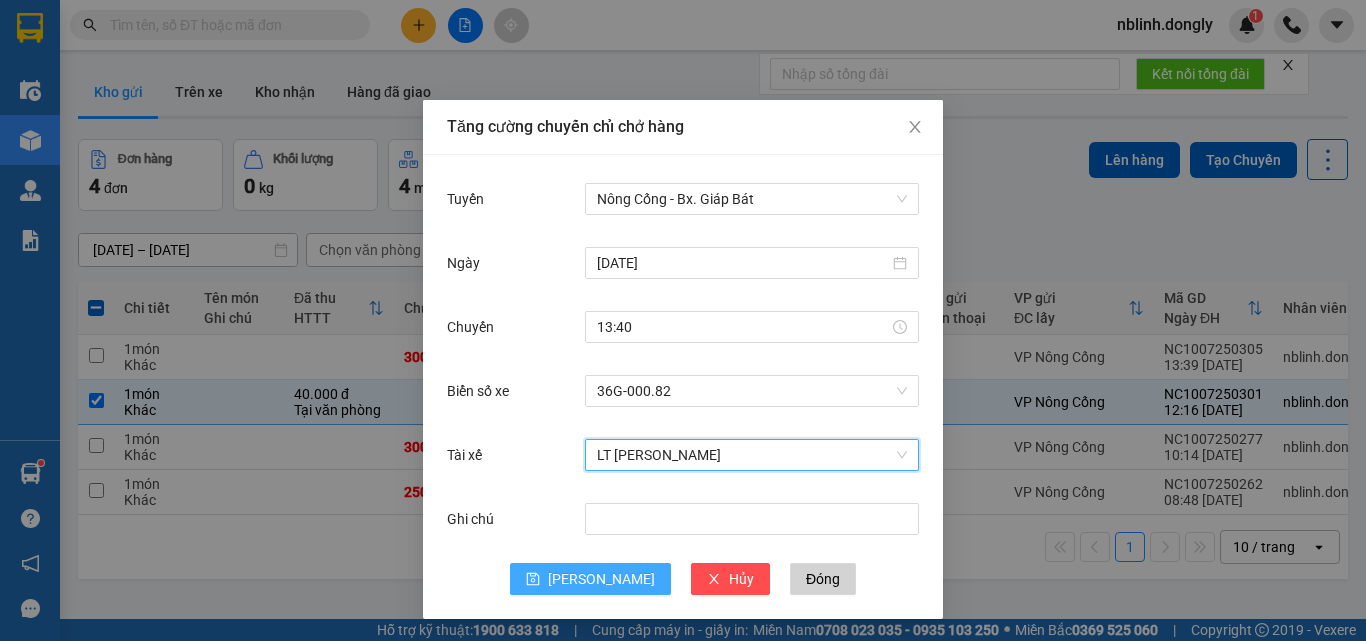 click on "[PERSON_NAME]" at bounding box center (601, 579) 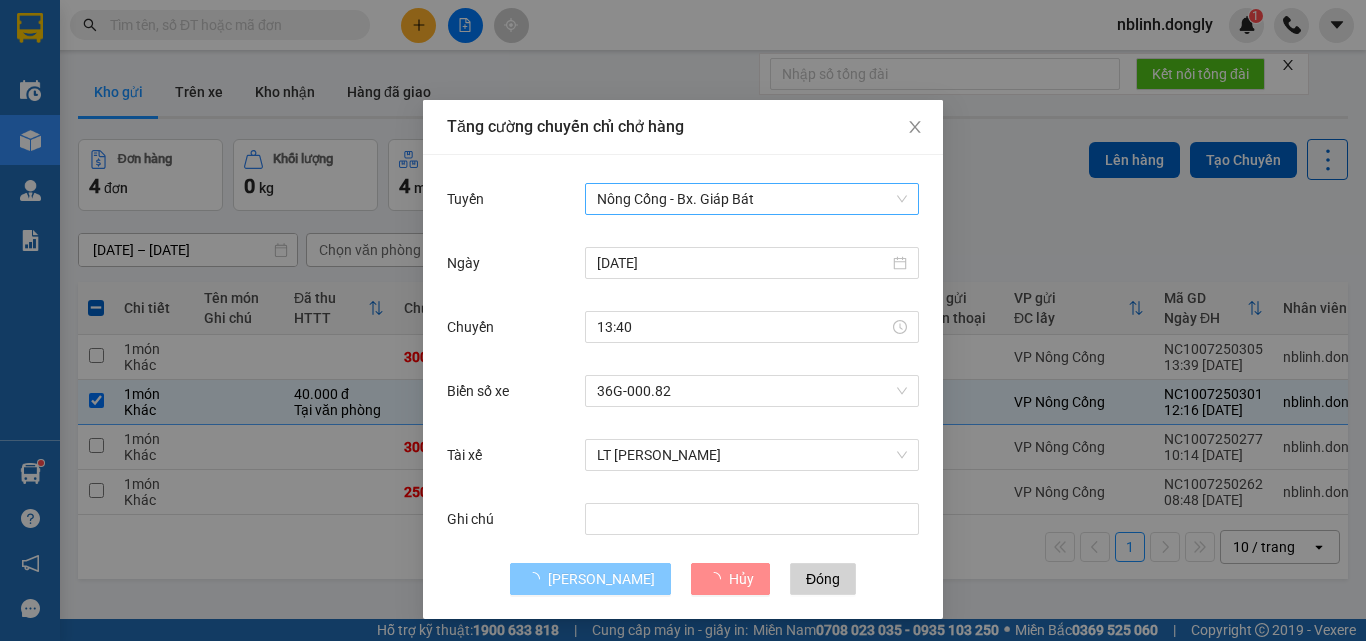 type 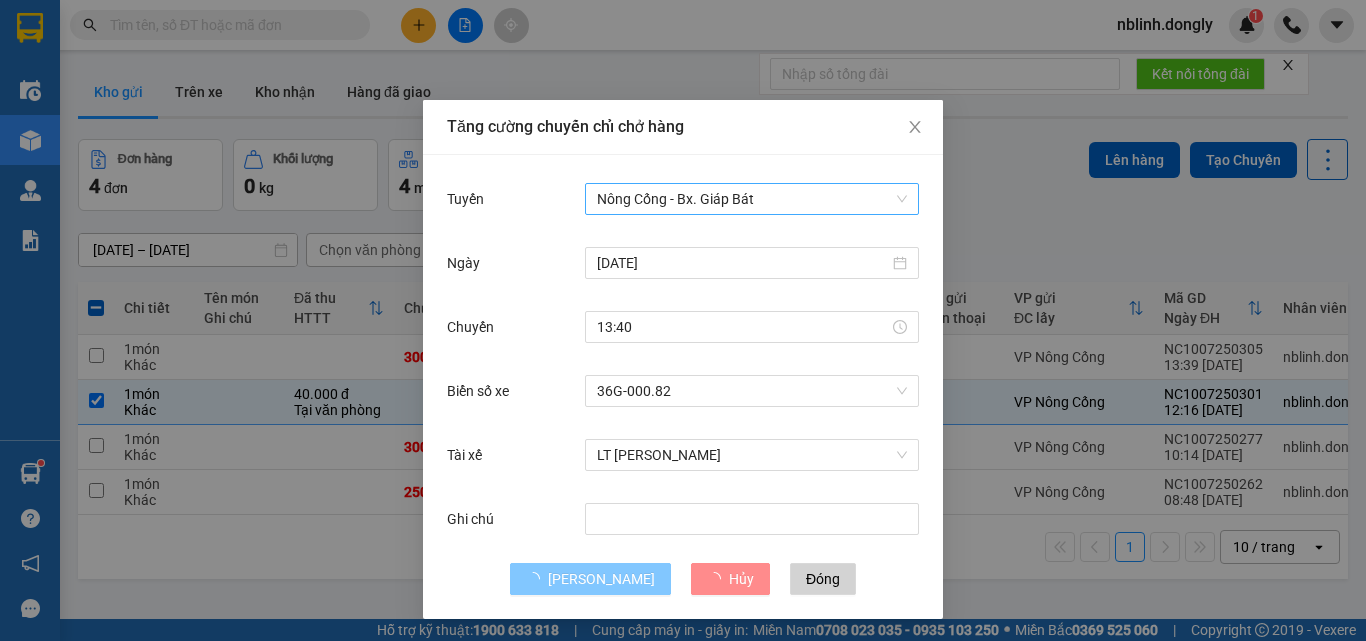 type 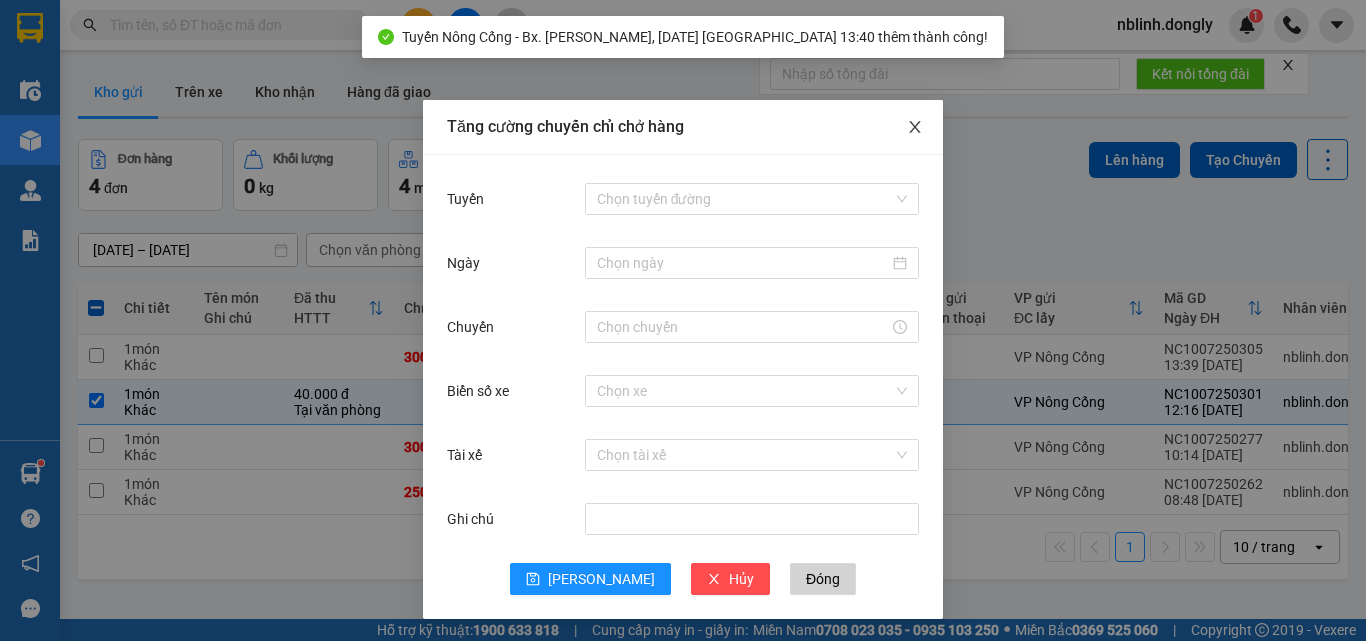 click 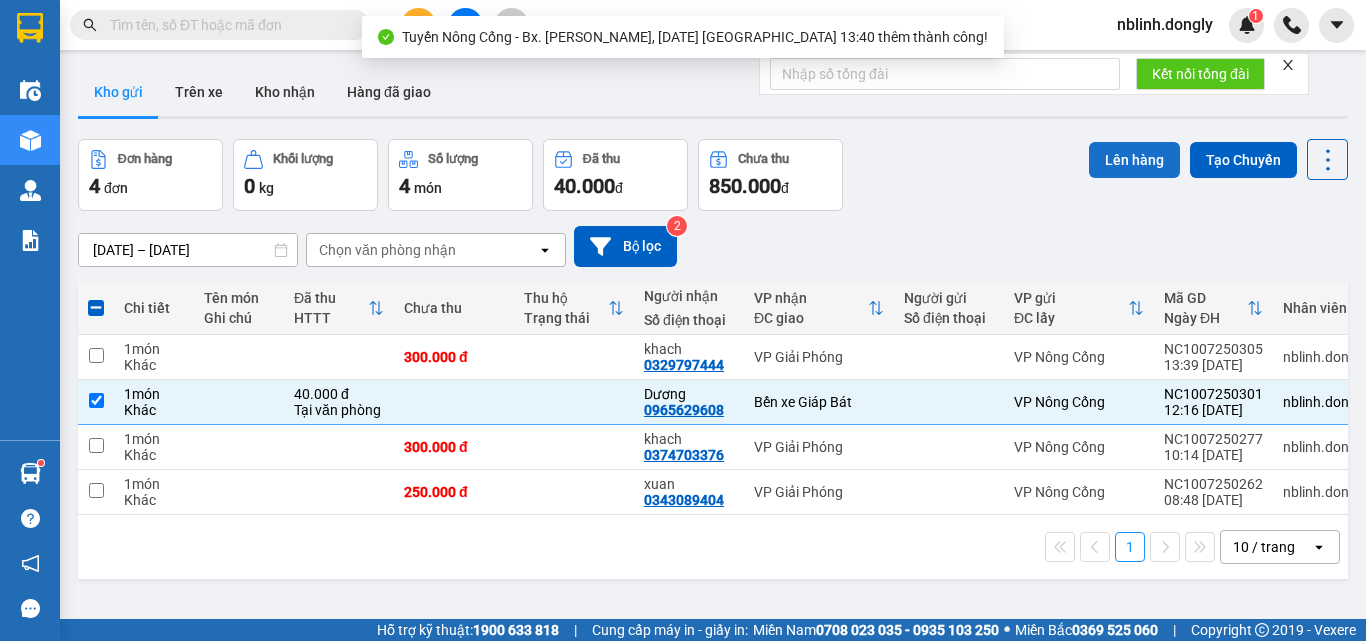 click on "Lên hàng" at bounding box center (1134, 160) 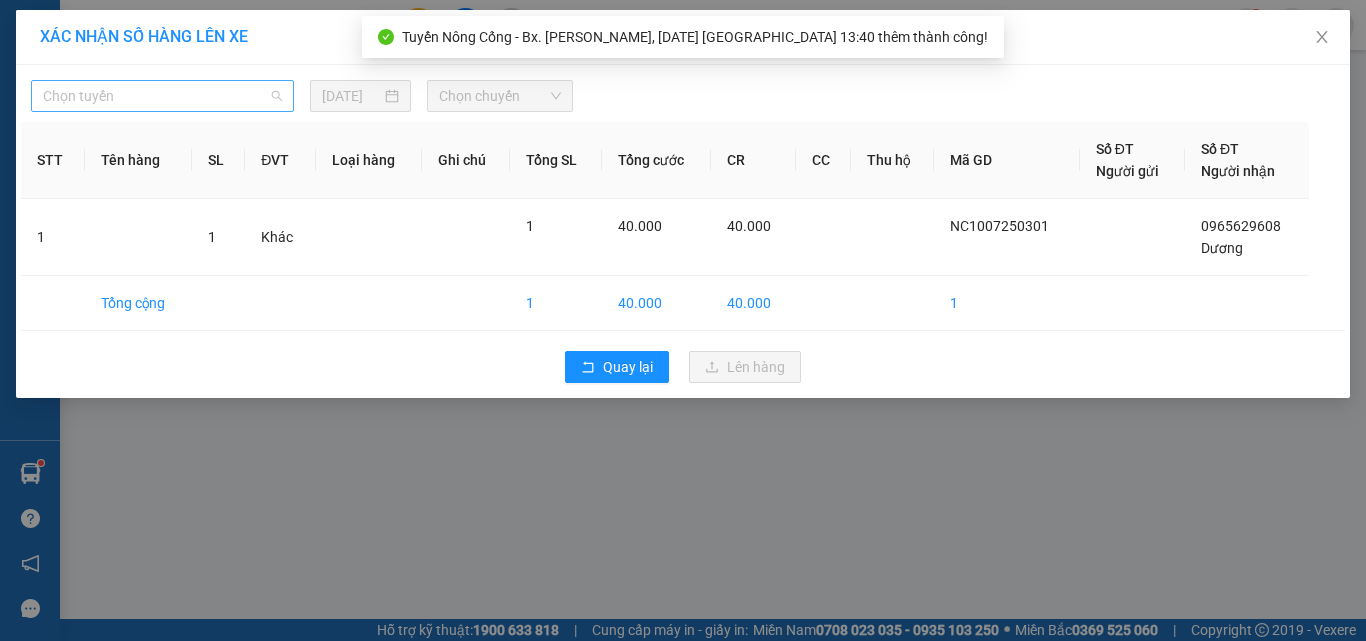 click on "Chọn tuyến" at bounding box center (162, 96) 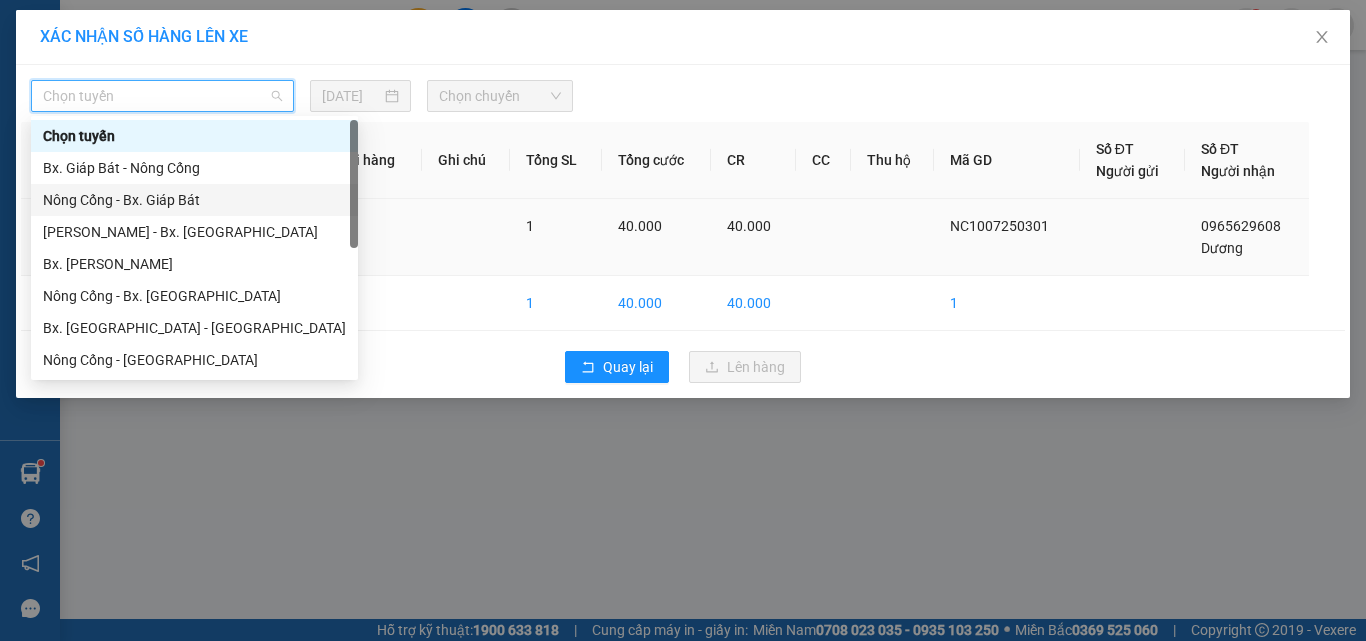drag, startPoint x: 129, startPoint y: 207, endPoint x: 147, endPoint y: 205, distance: 18.110771 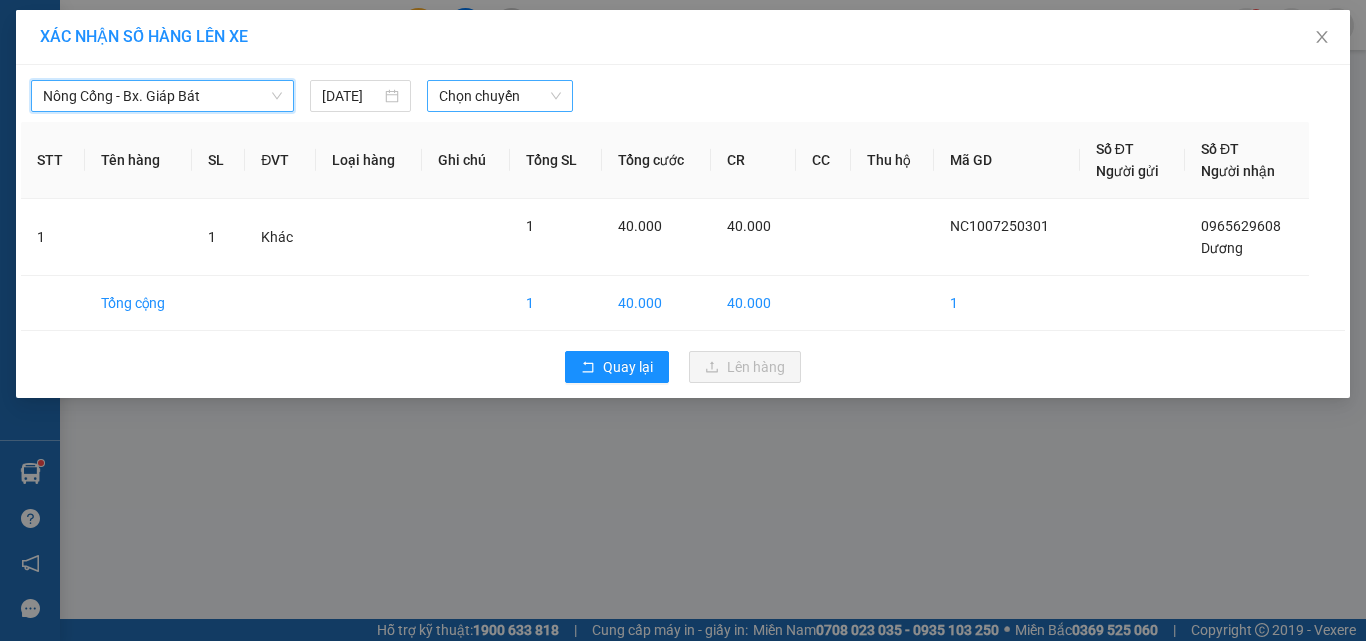 click on "Chọn chuyến" at bounding box center (500, 96) 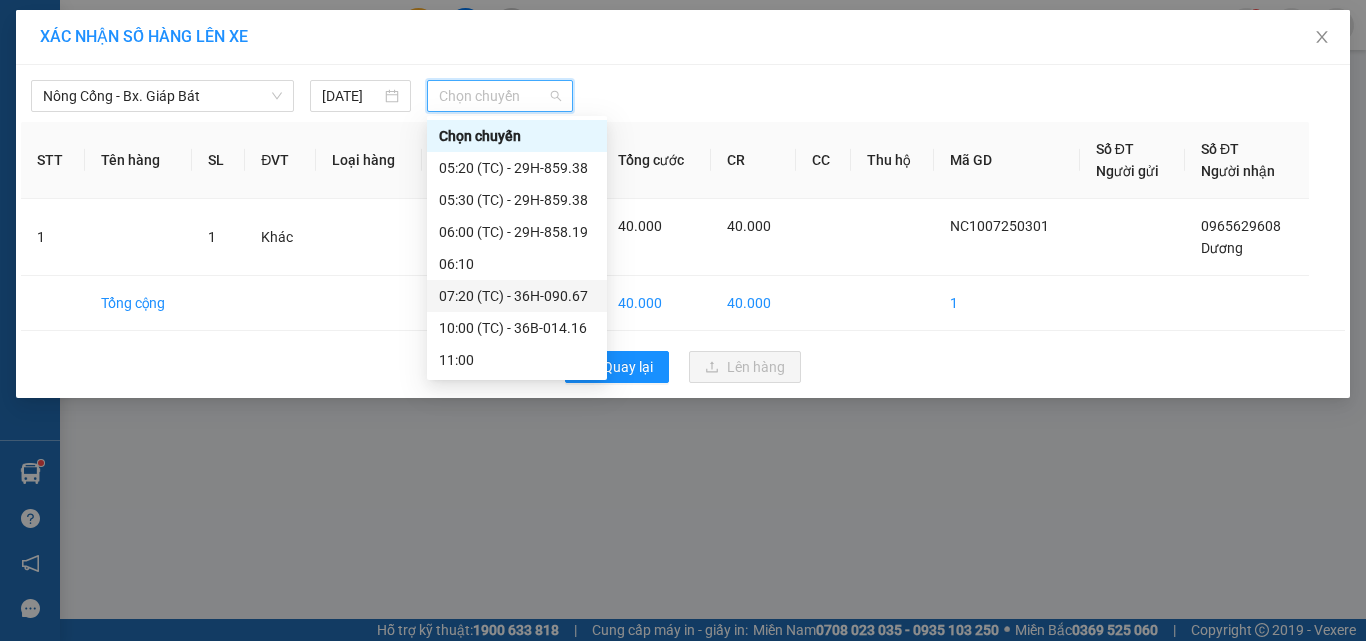 scroll, scrollTop: 160, scrollLeft: 0, axis: vertical 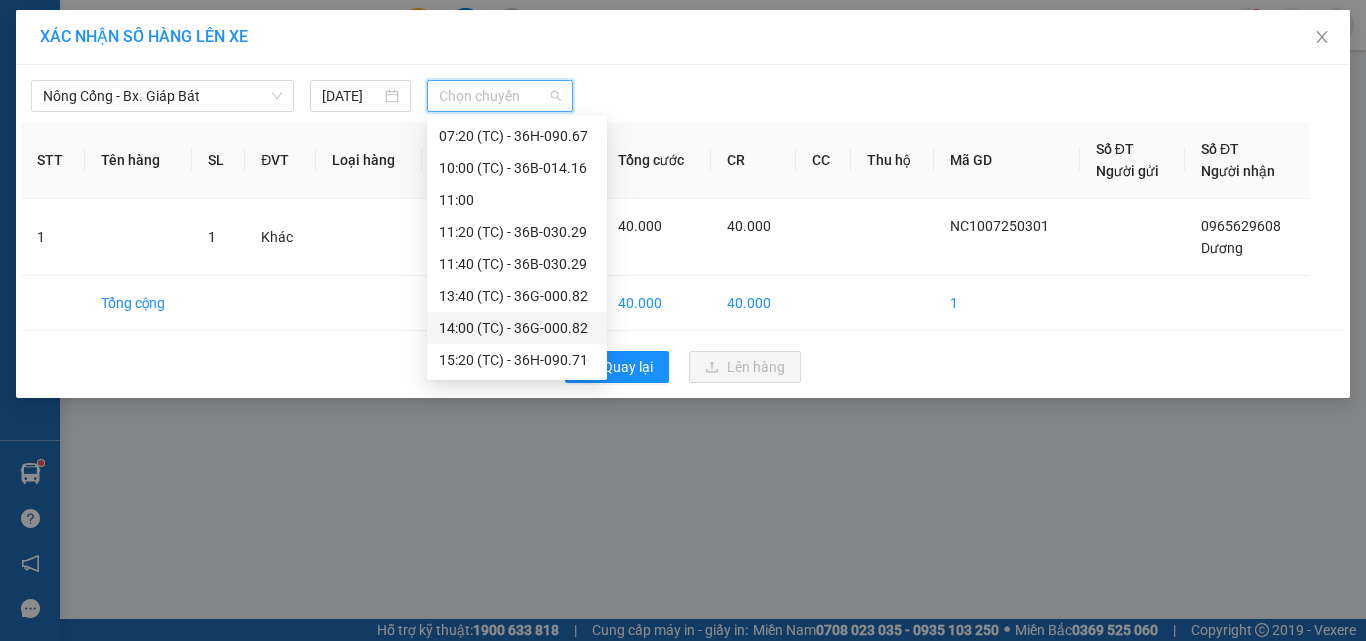 click on "14:00   (TC)   - 36G-000.82" at bounding box center [517, 328] 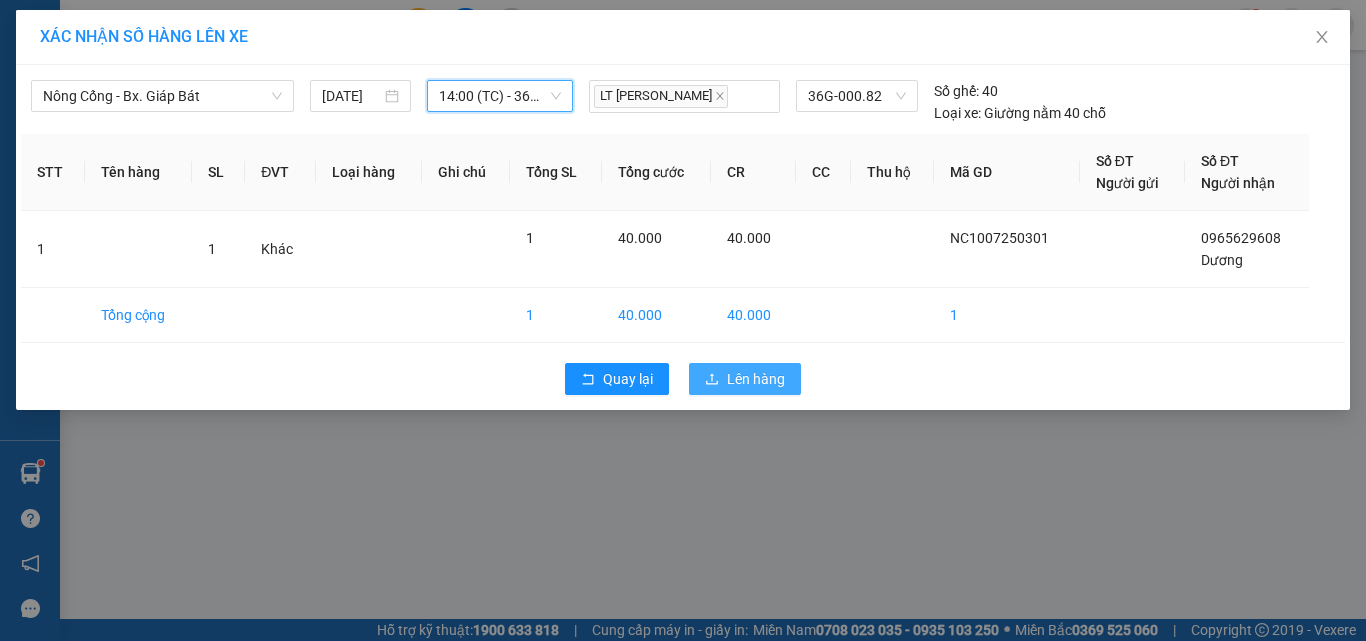 click on "Lên hàng" at bounding box center (756, 379) 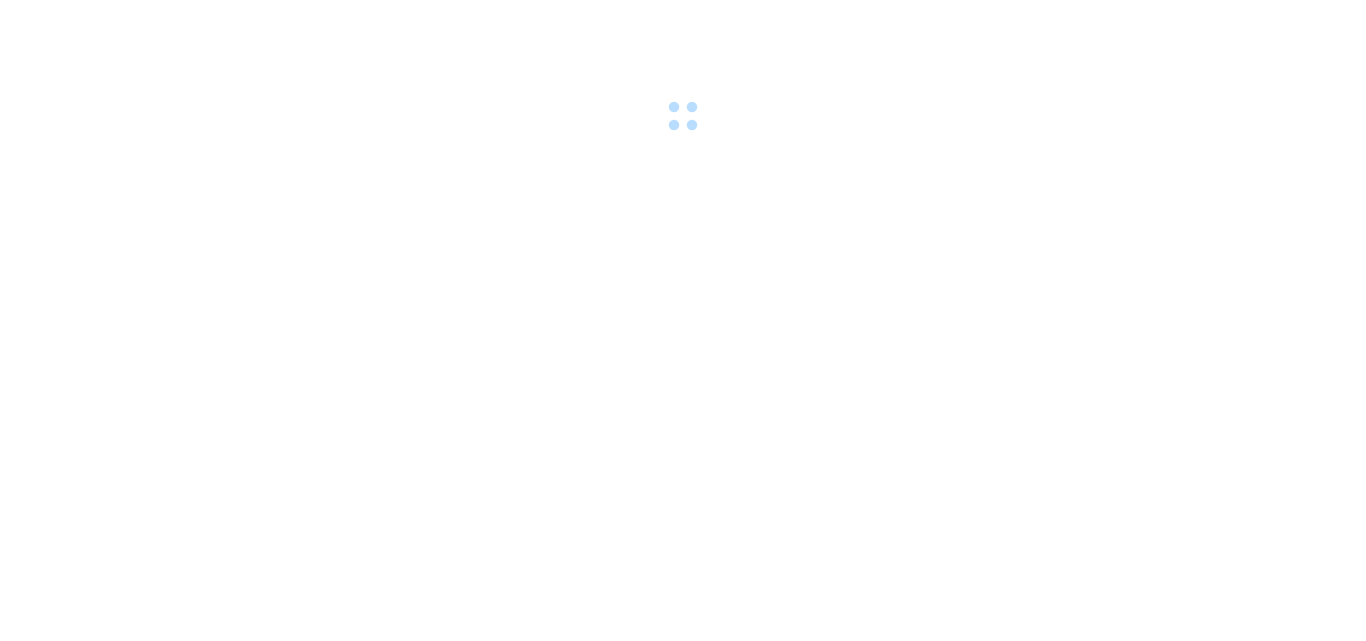 scroll, scrollTop: 0, scrollLeft: 0, axis: both 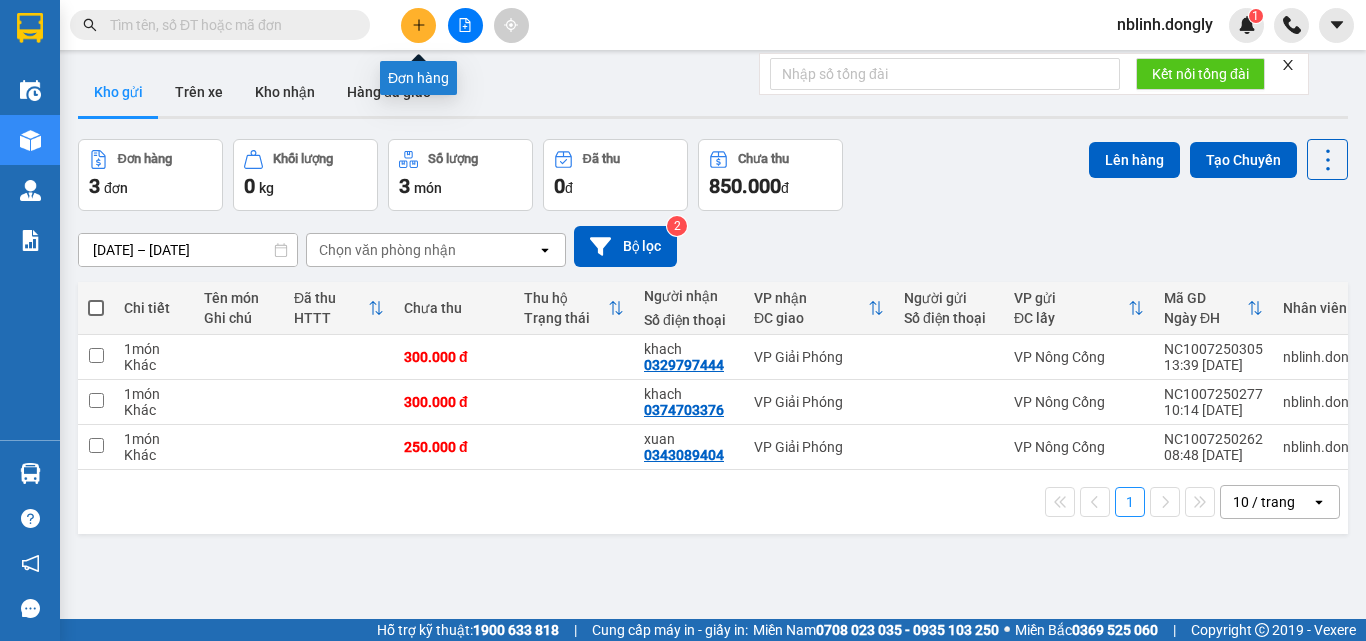 click 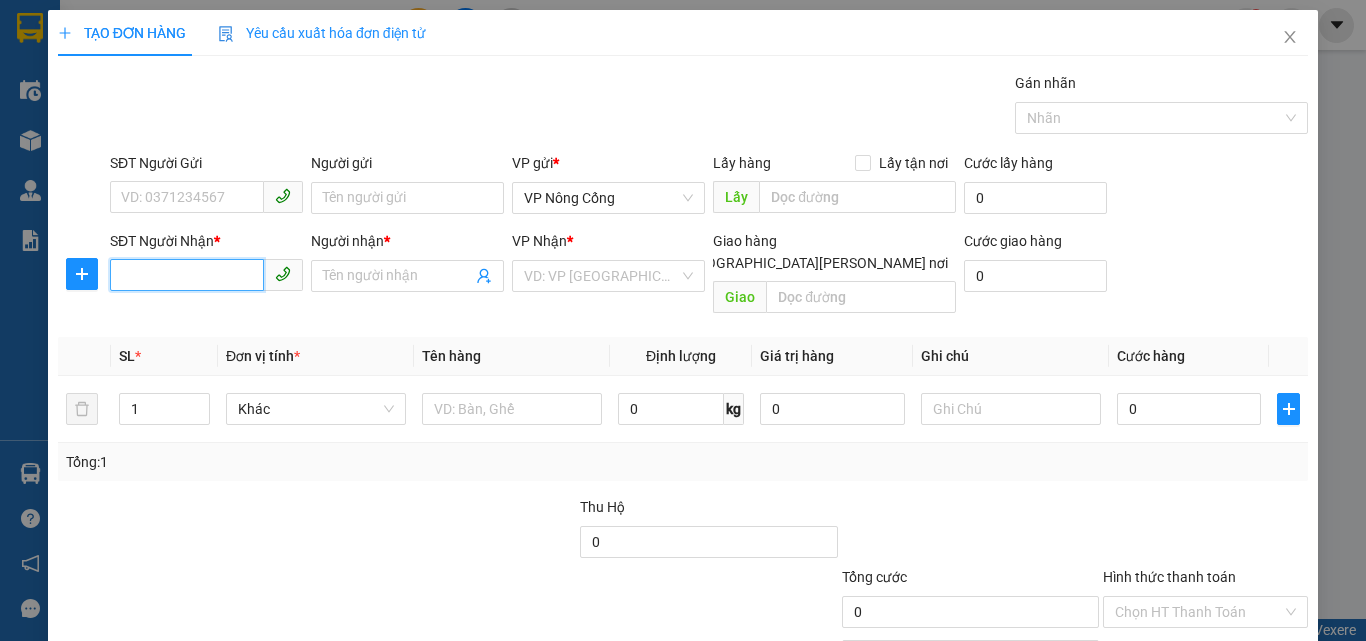 click on "SĐT Người Nhận  *" at bounding box center [187, 275] 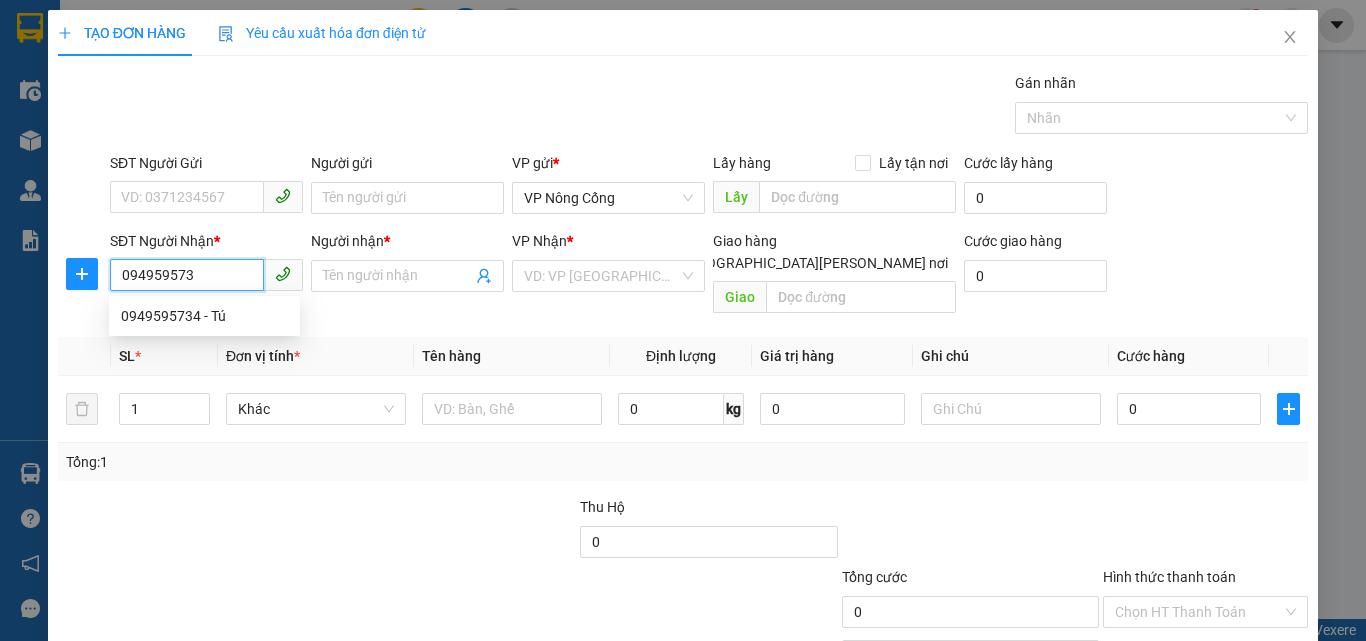 type on "0949595734" 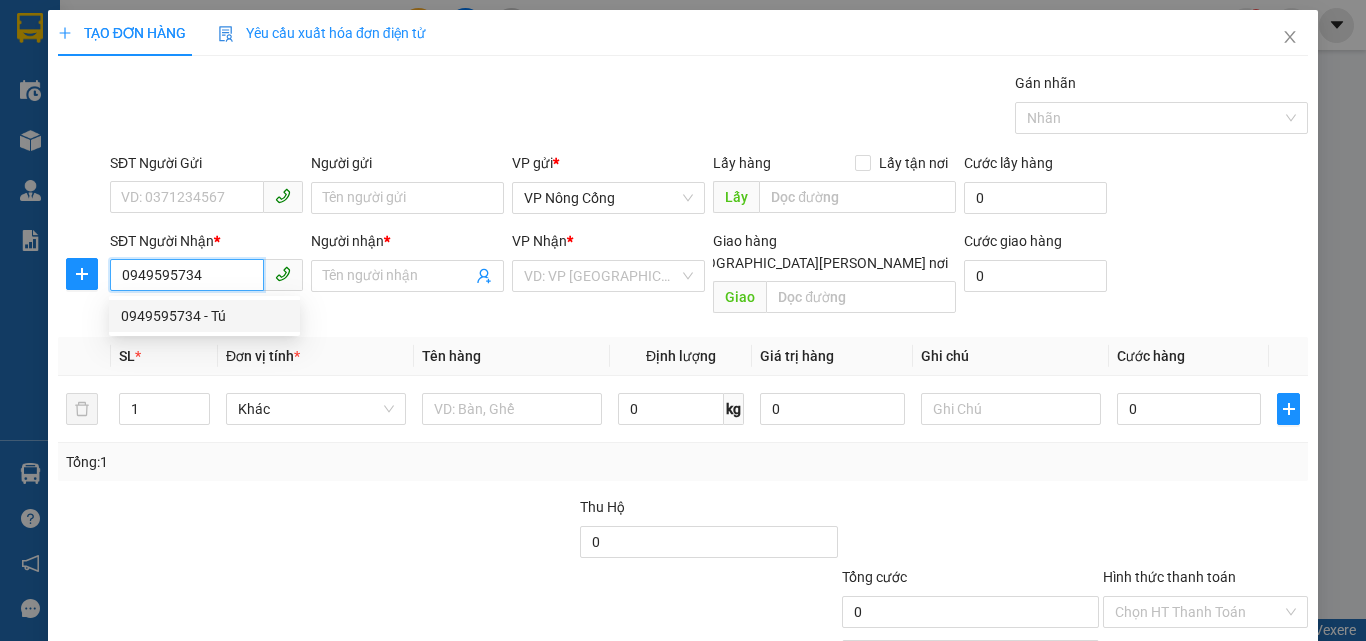 click on "0949595734 - Tú" at bounding box center [204, 316] 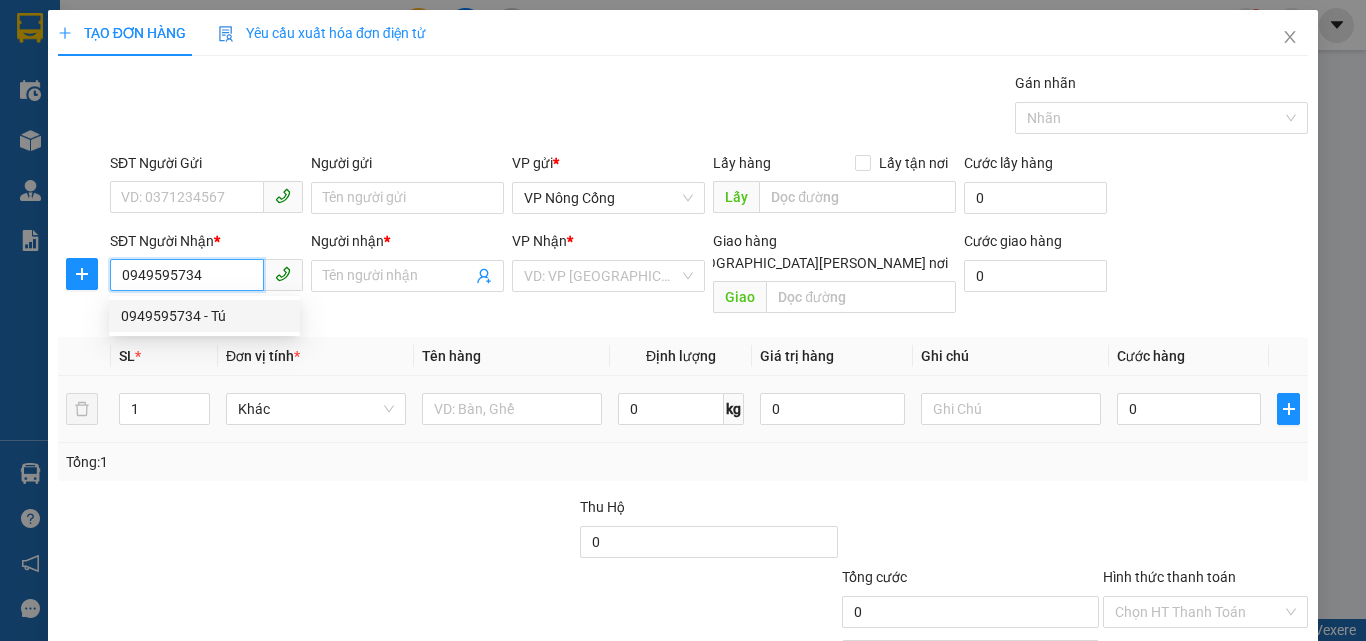 type on "Tú" 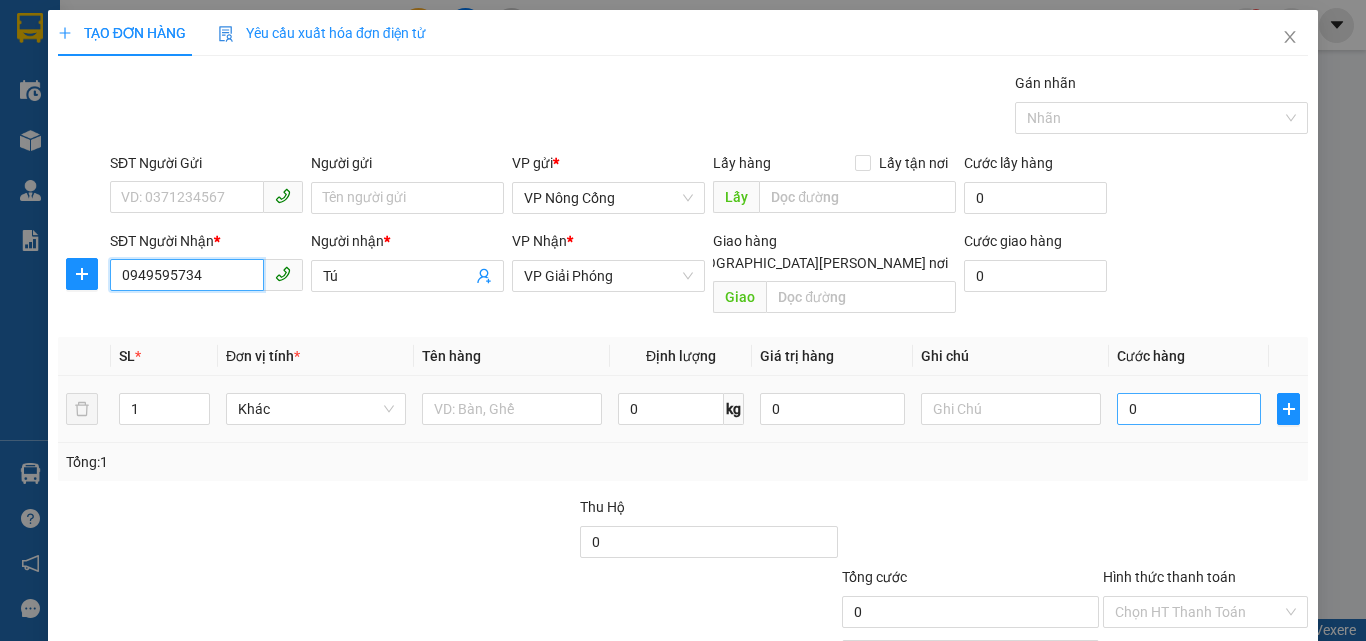 type on "0949595734" 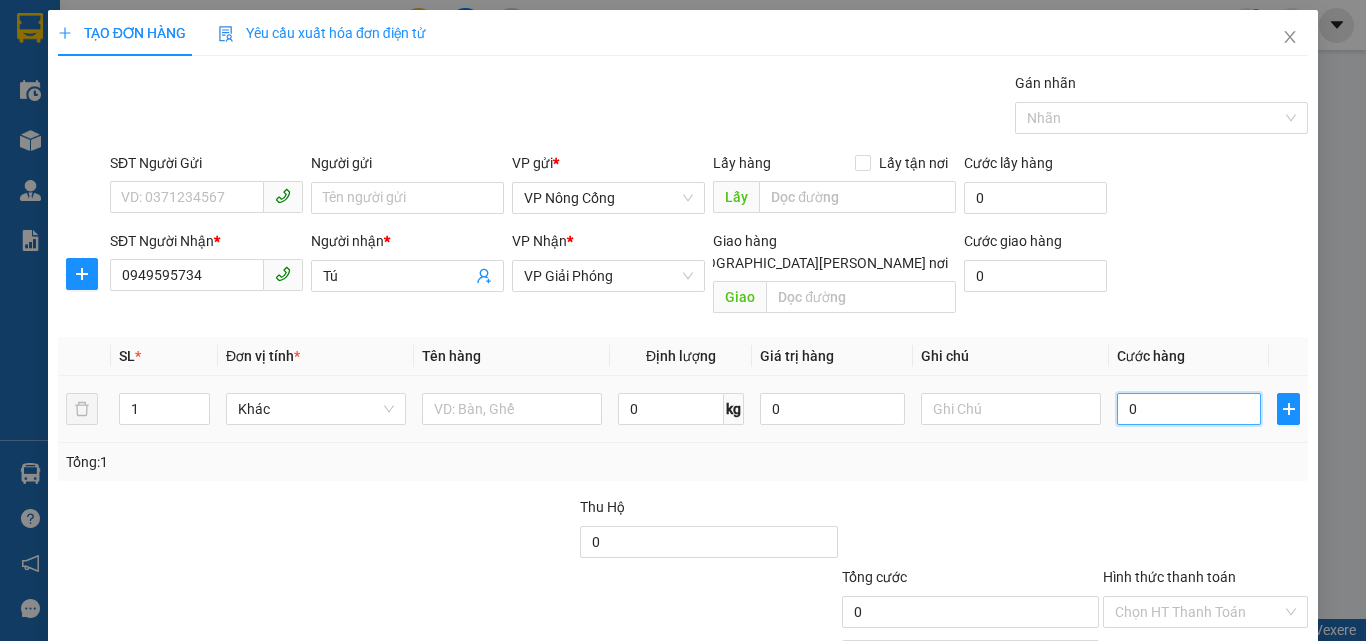 click on "0" at bounding box center (1189, 409) 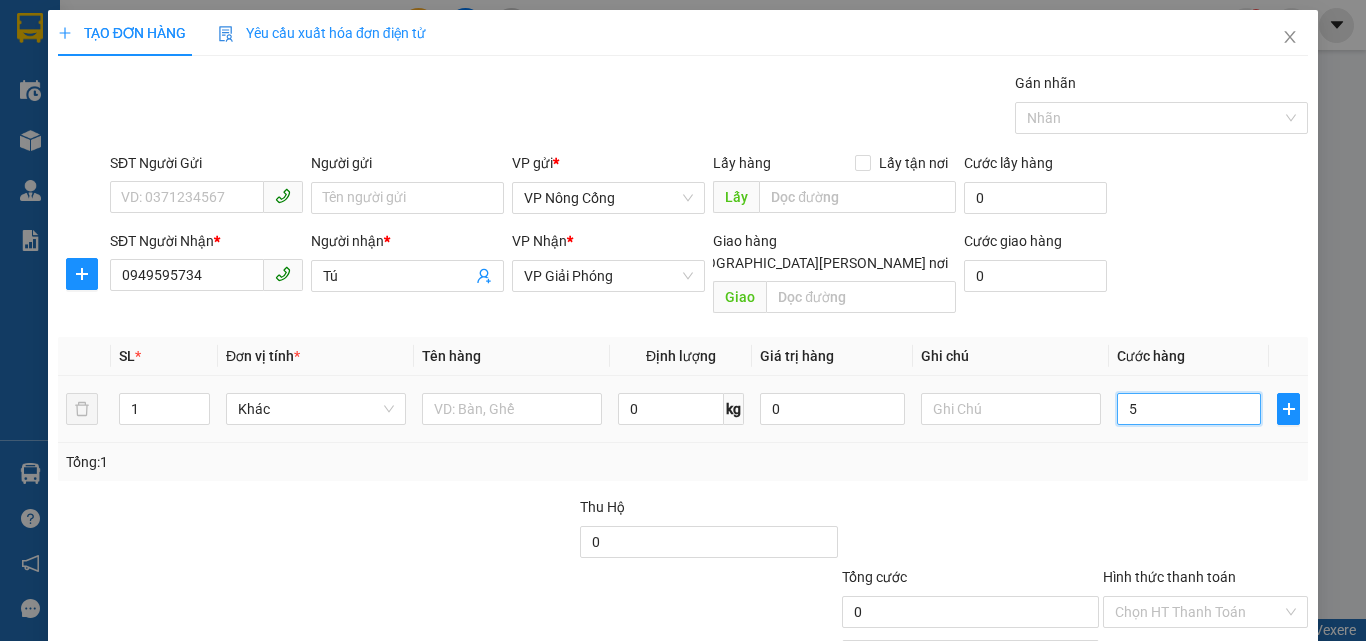 type on "5" 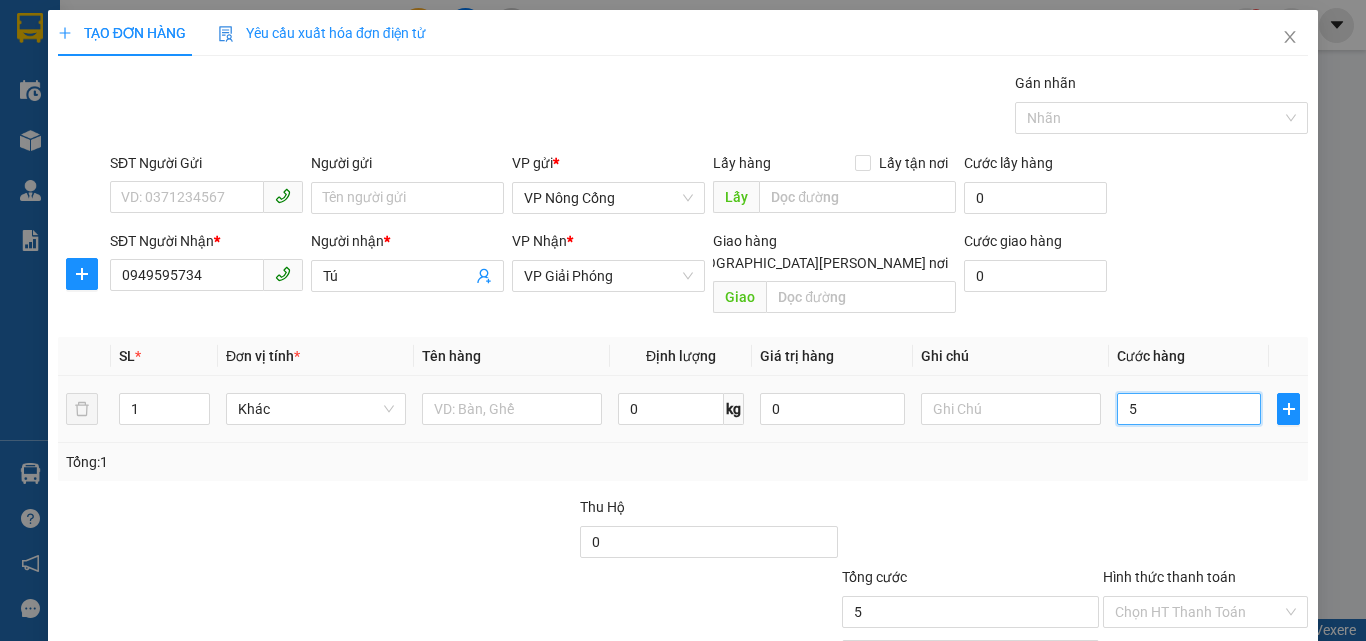 type on "50" 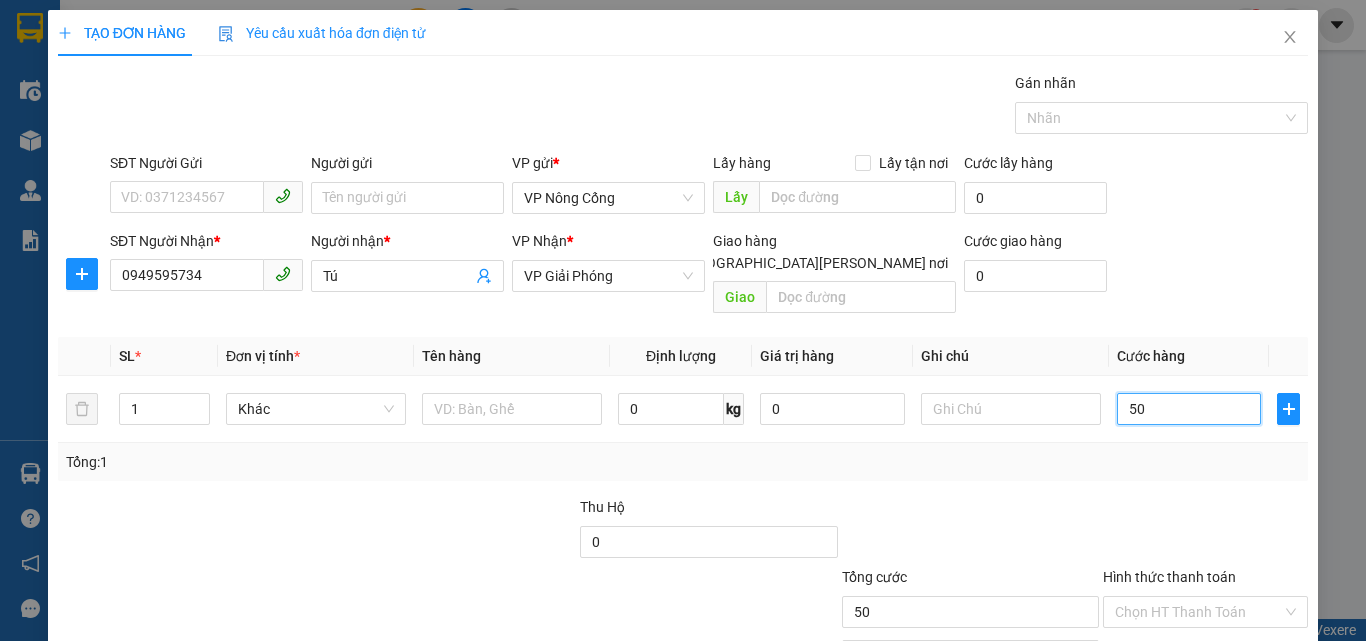 scroll, scrollTop: 99, scrollLeft: 0, axis: vertical 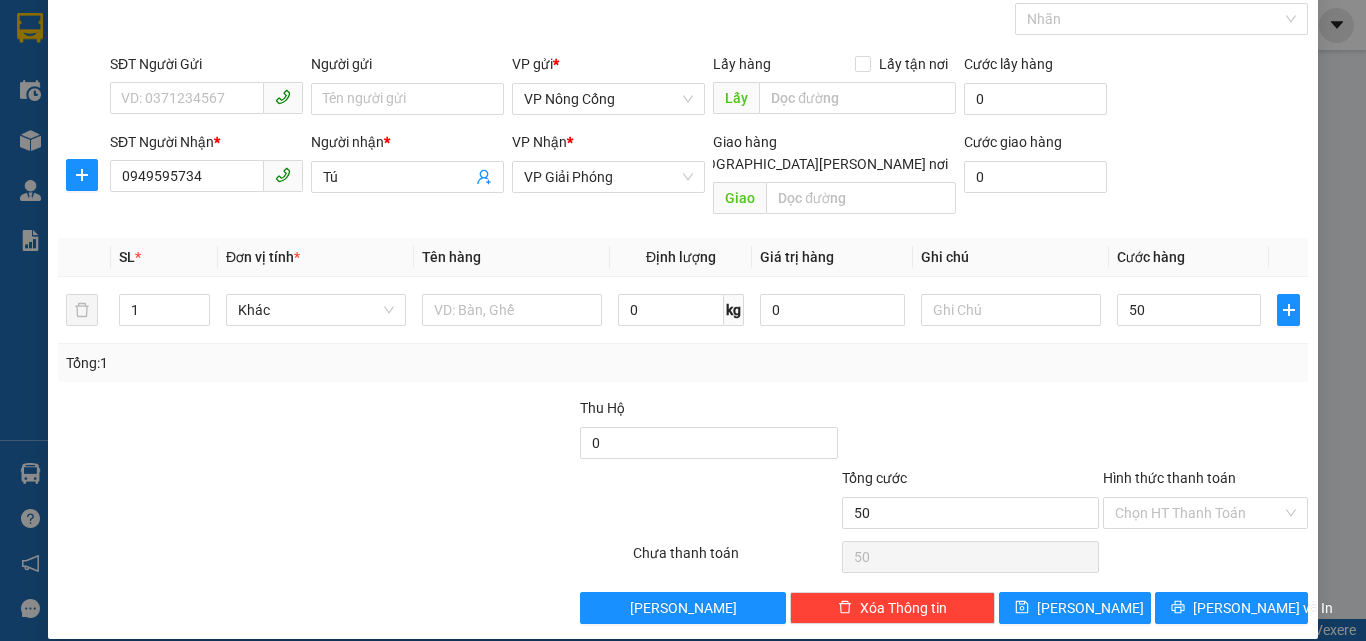 type on "50.000" 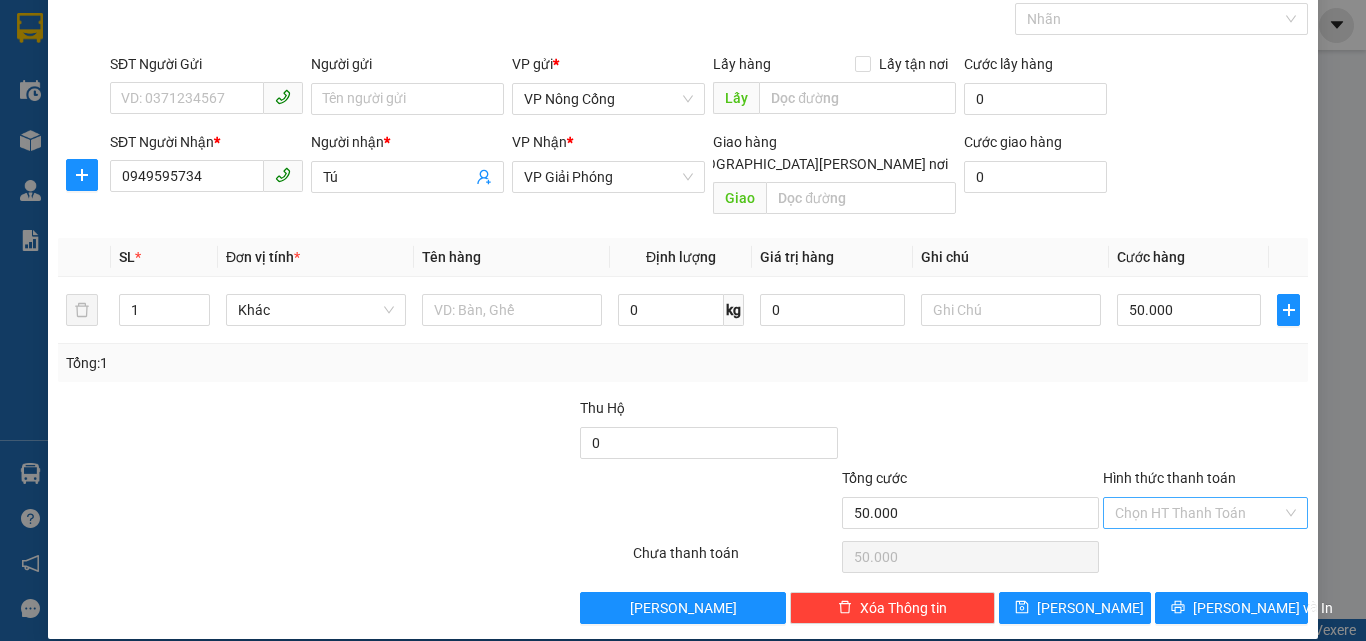 drag, startPoint x: 1144, startPoint y: 454, endPoint x: 1164, endPoint y: 477, distance: 30.479502 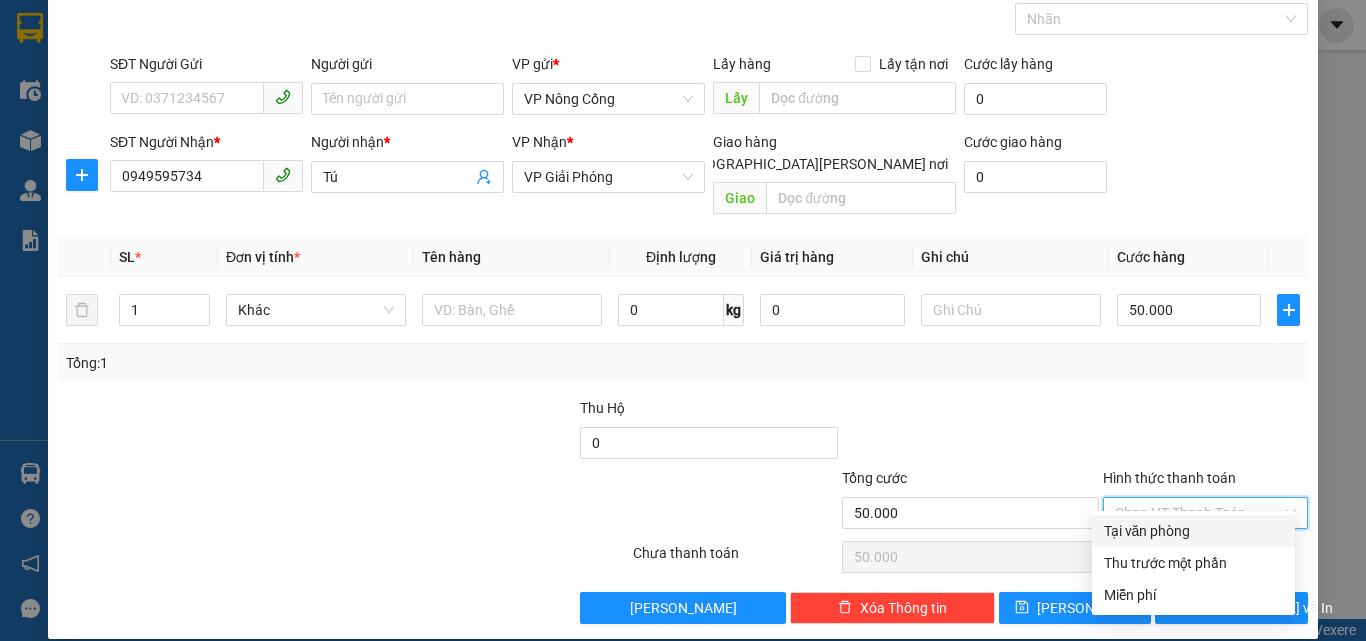 click on "Tại văn phòng" at bounding box center [1193, 531] 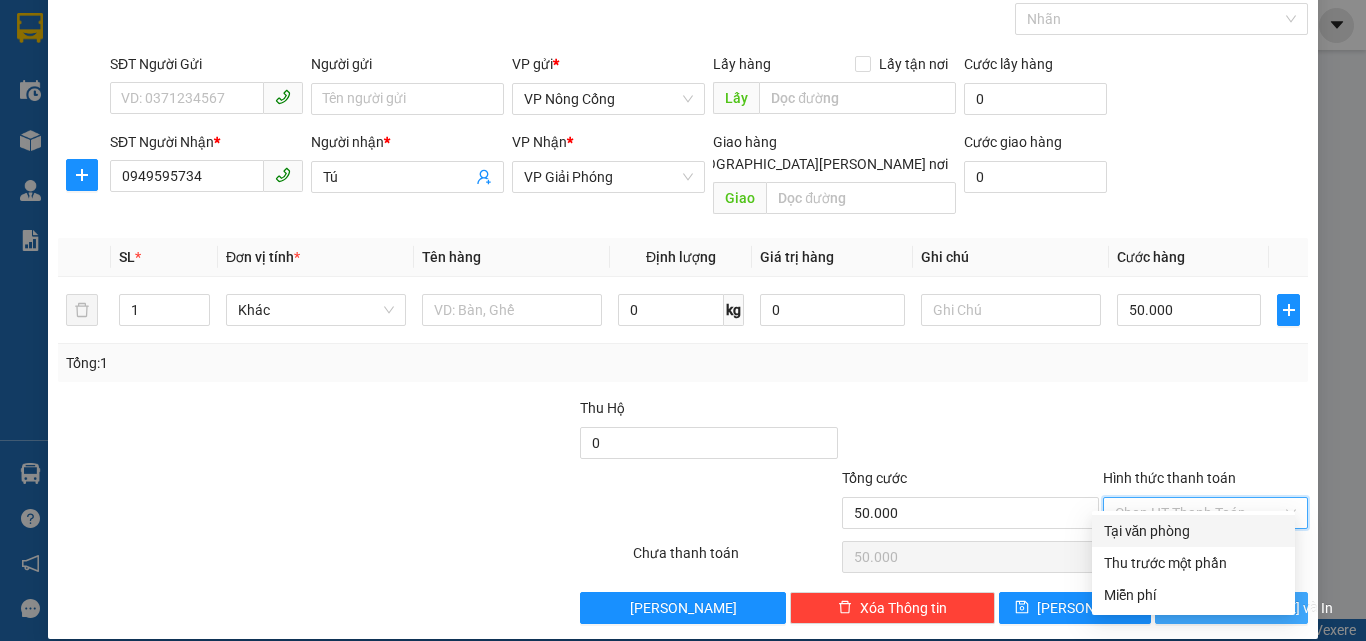 type on "0" 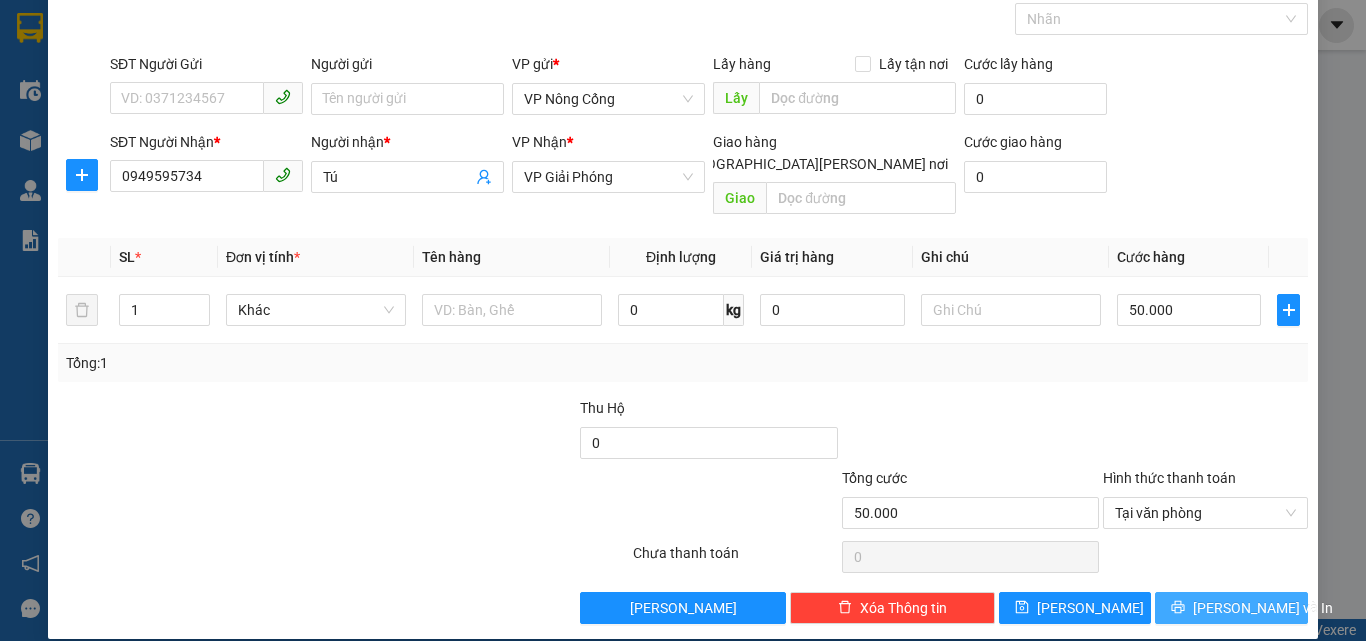 click on "Lưu và In" at bounding box center [1263, 608] 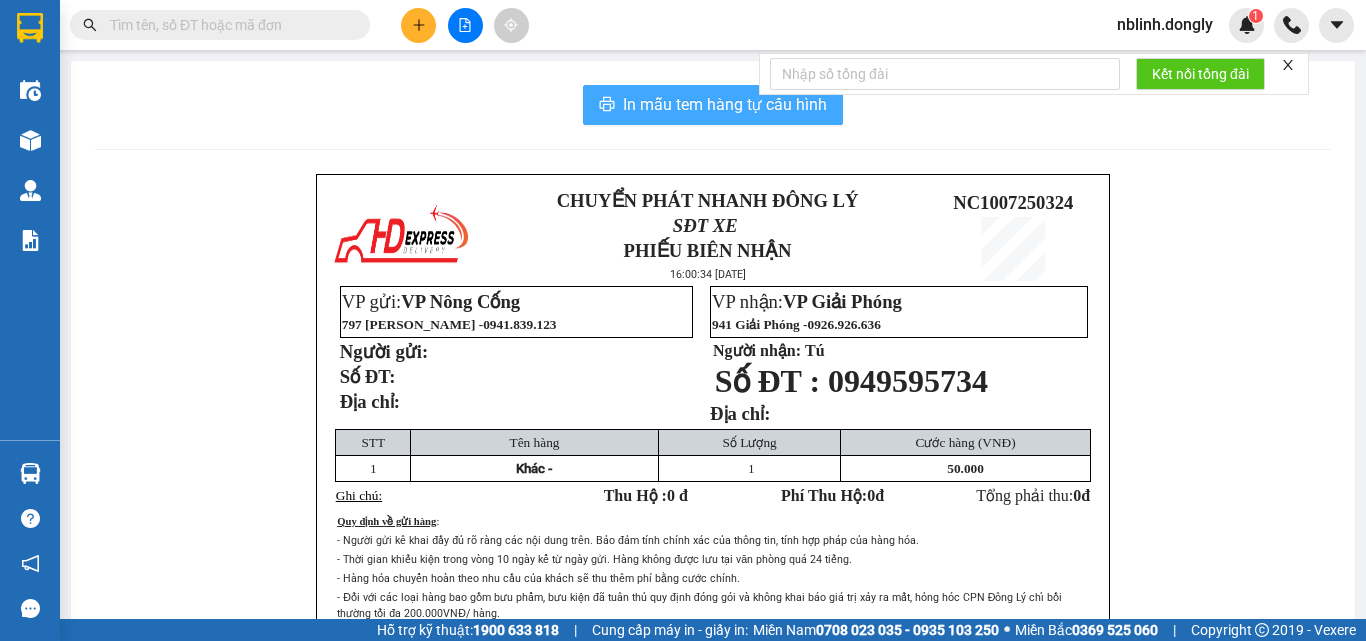 click on "In mẫu tem hàng tự cấu hình" at bounding box center [725, 104] 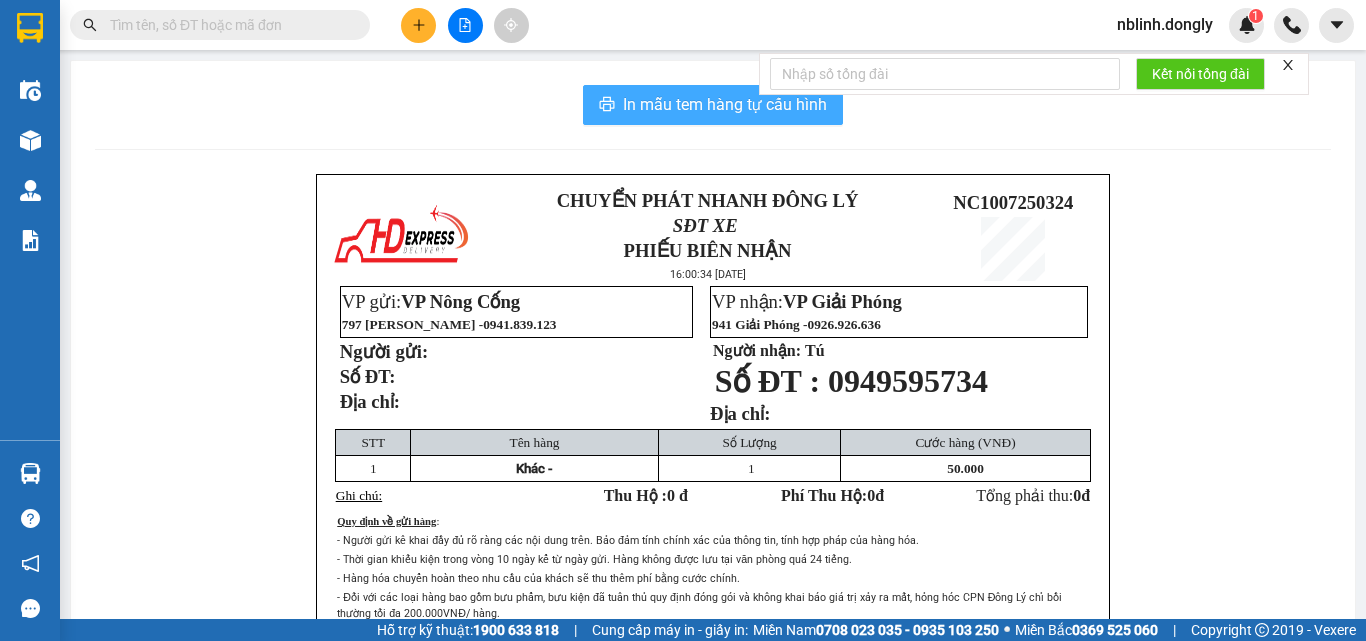 scroll, scrollTop: 0, scrollLeft: 0, axis: both 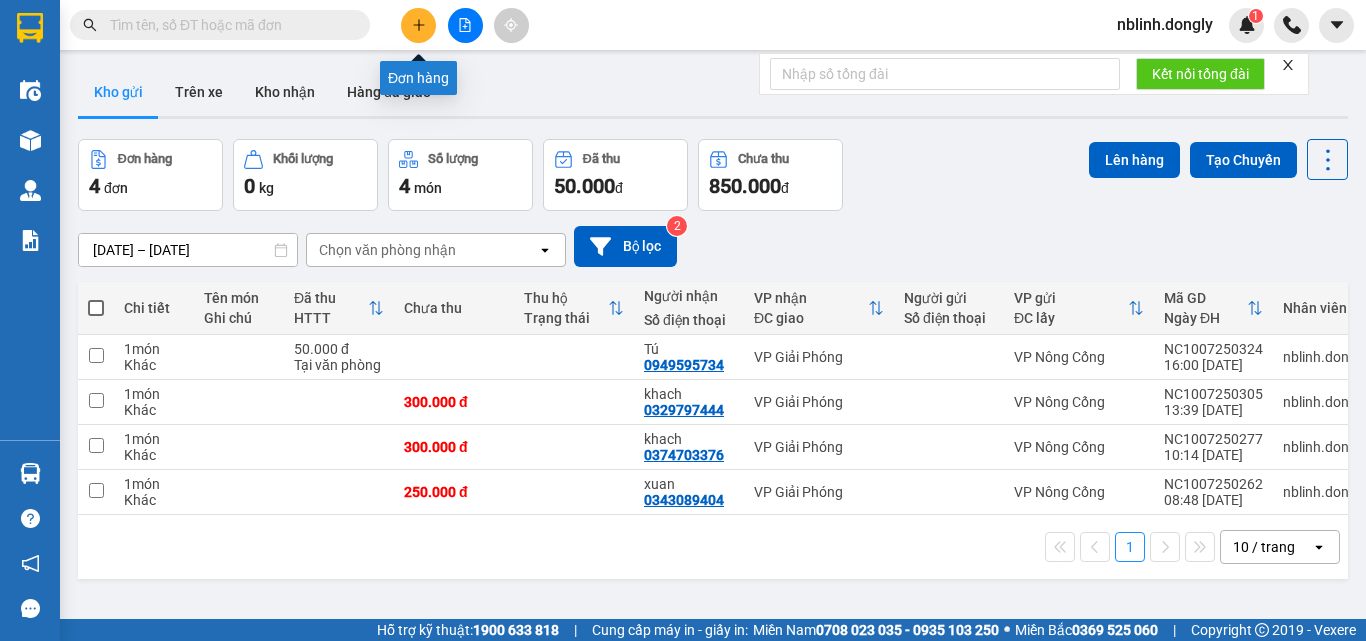 click 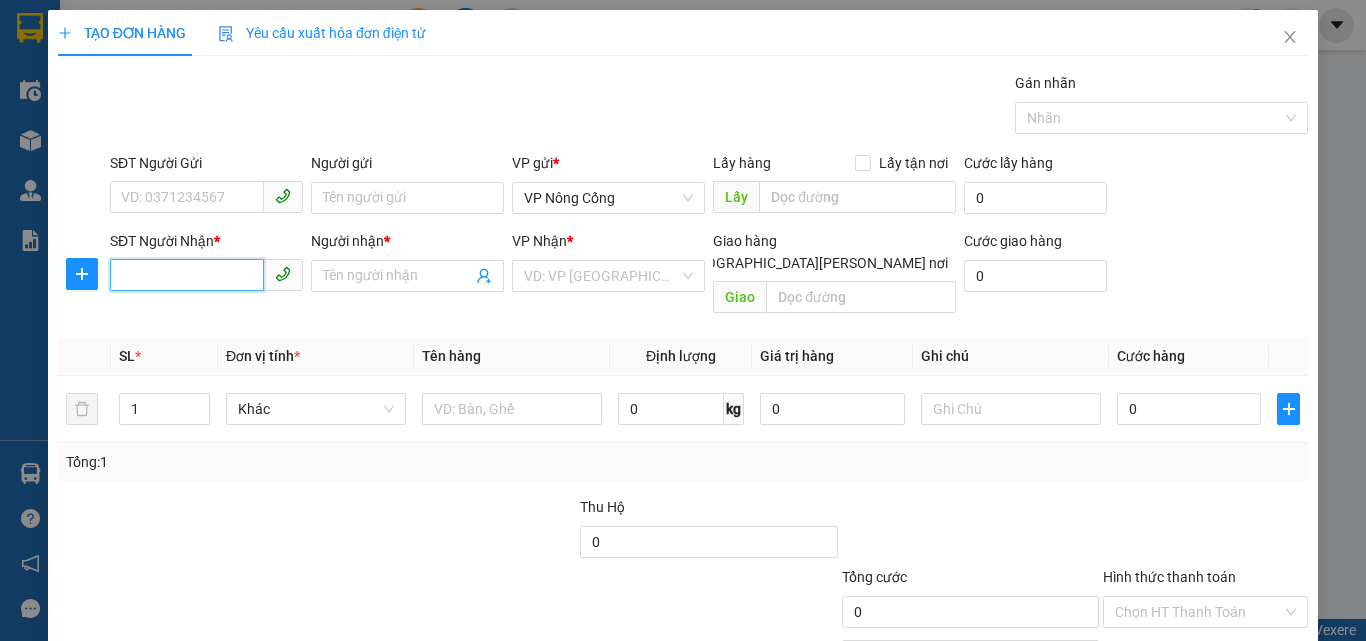 click on "SĐT Người Nhận  *" at bounding box center (187, 275) 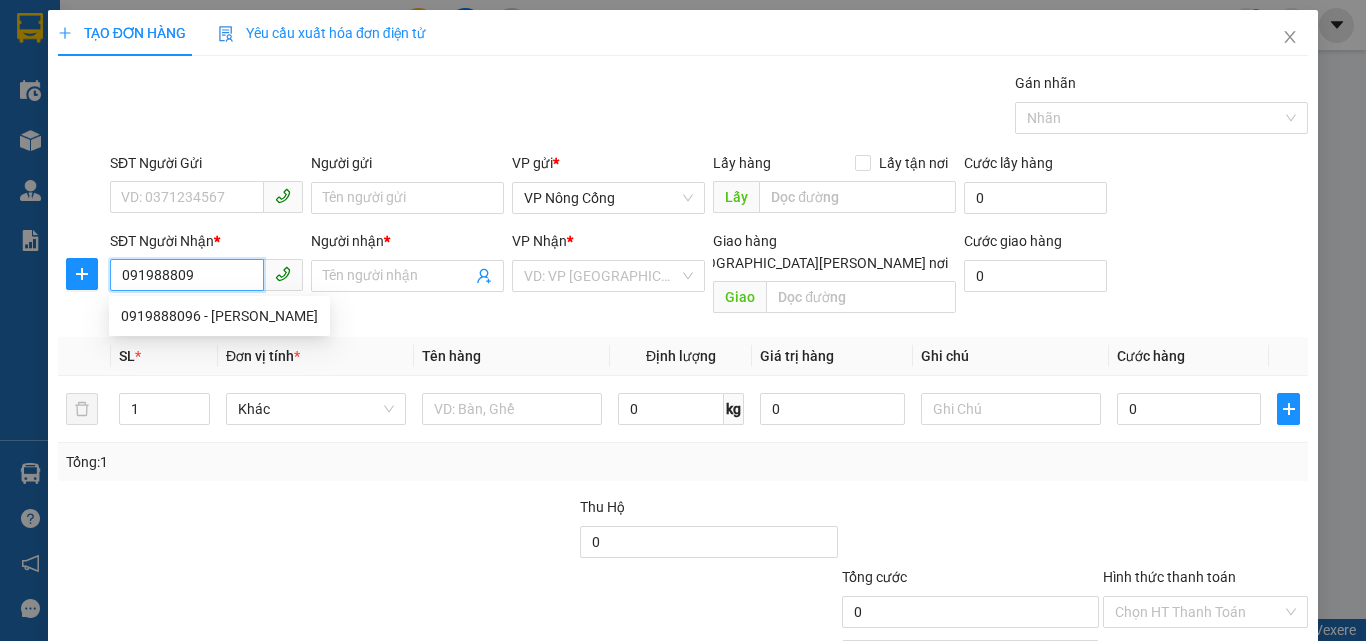type on "0919888096" 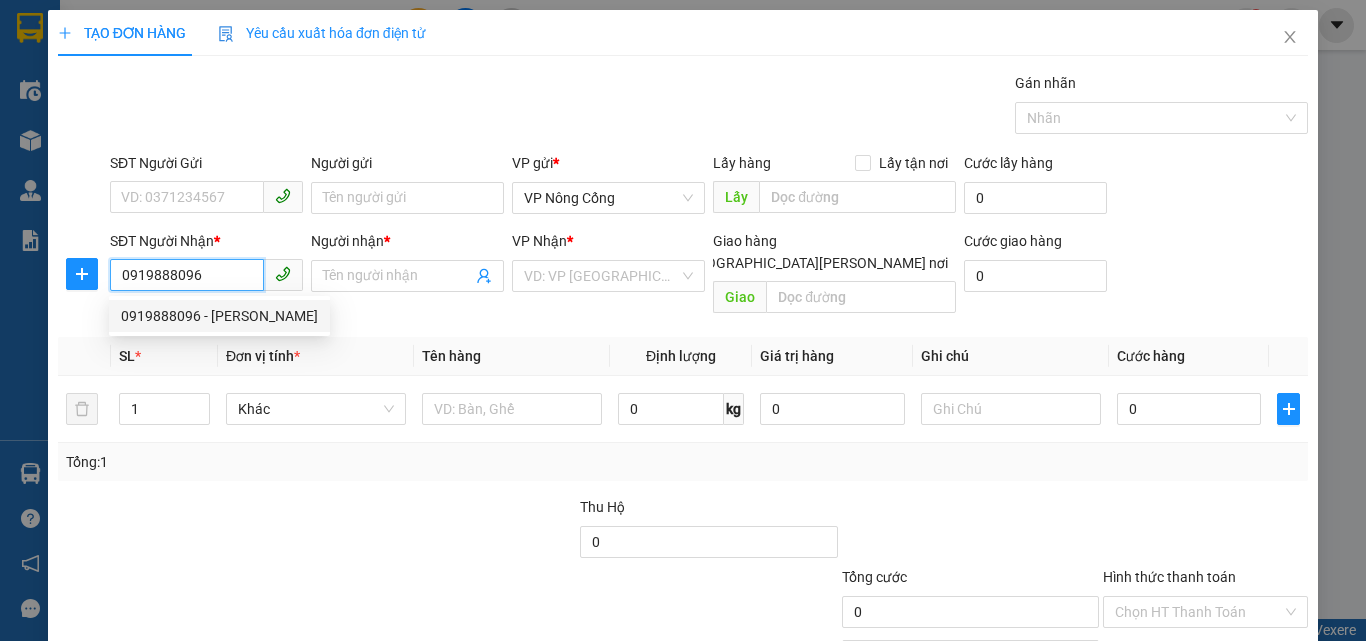 click on "0919888096 - HUY" at bounding box center (219, 316) 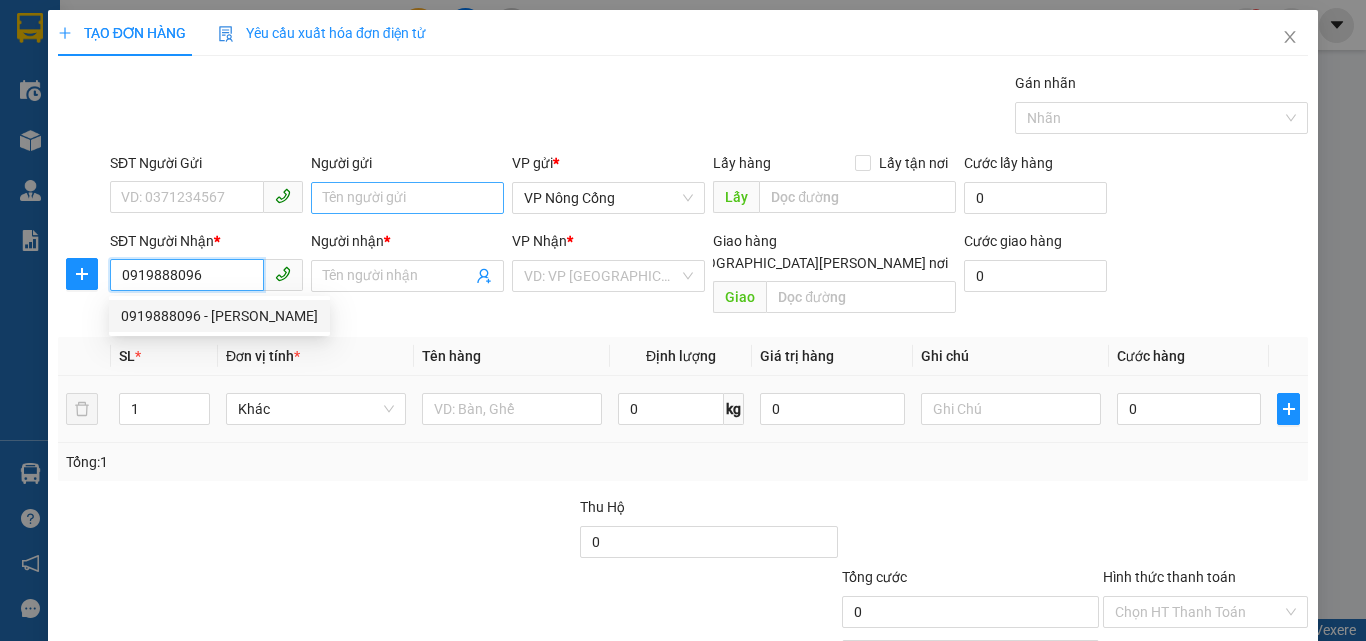 type on "HUY" 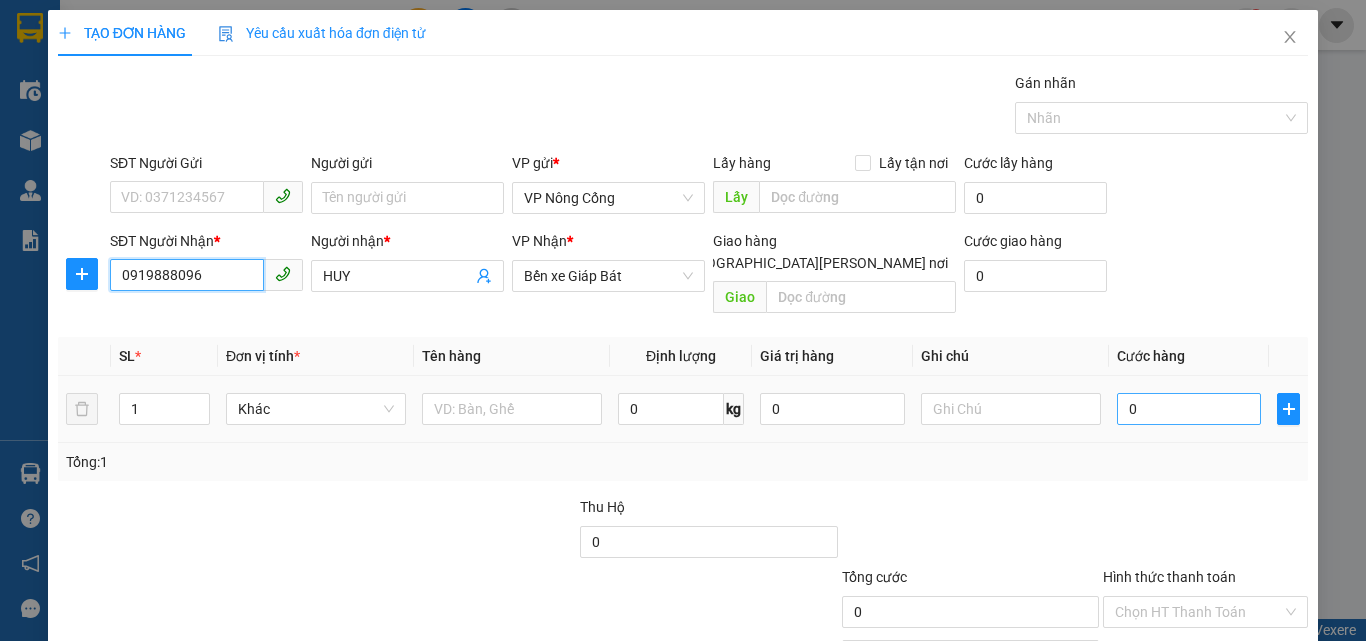 type on "0919888096" 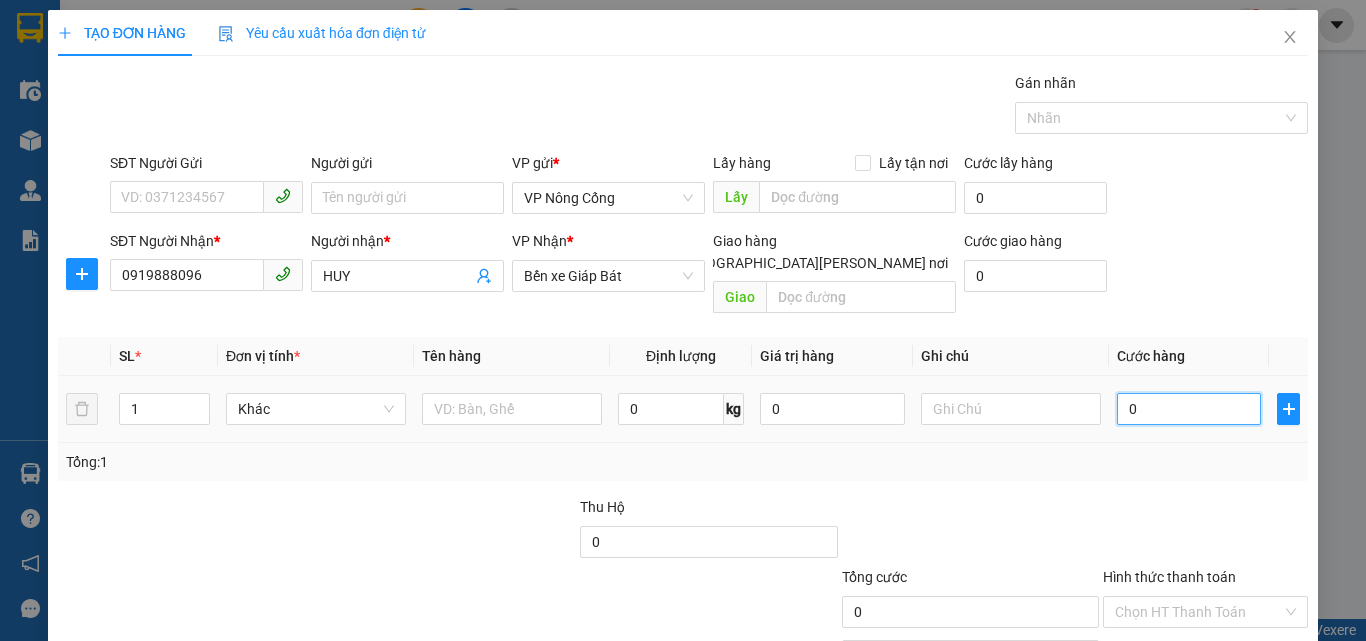 click on "0" at bounding box center (1189, 409) 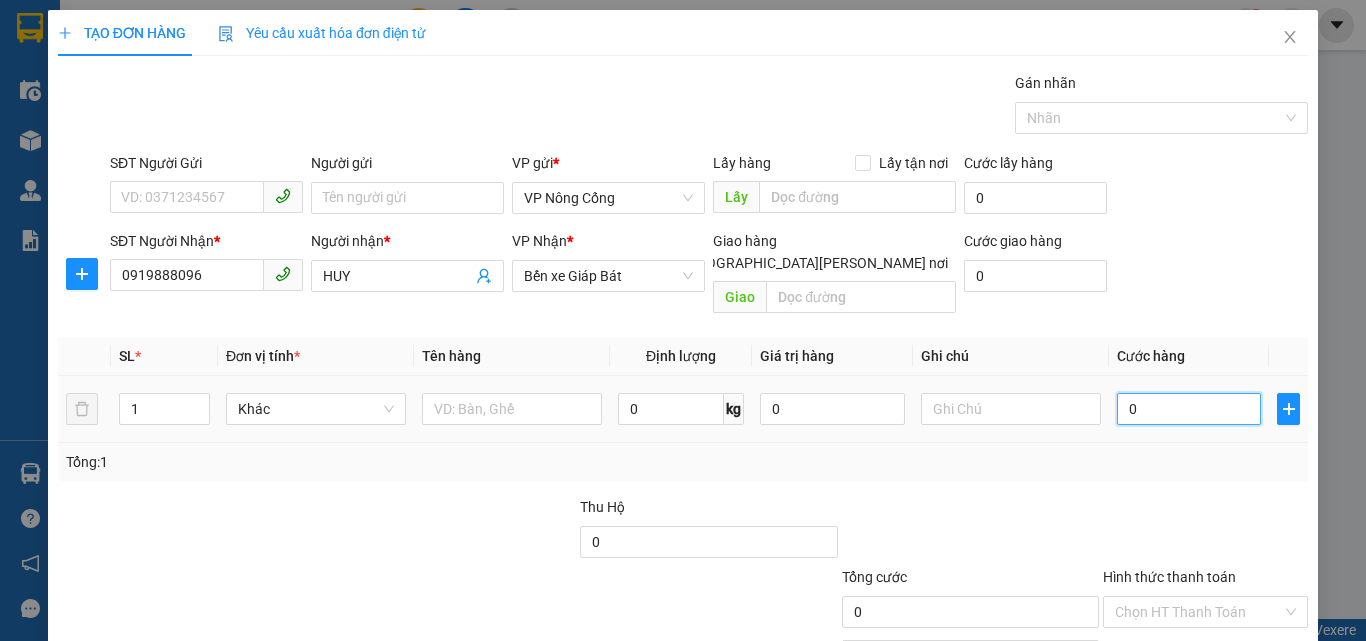 type on "5" 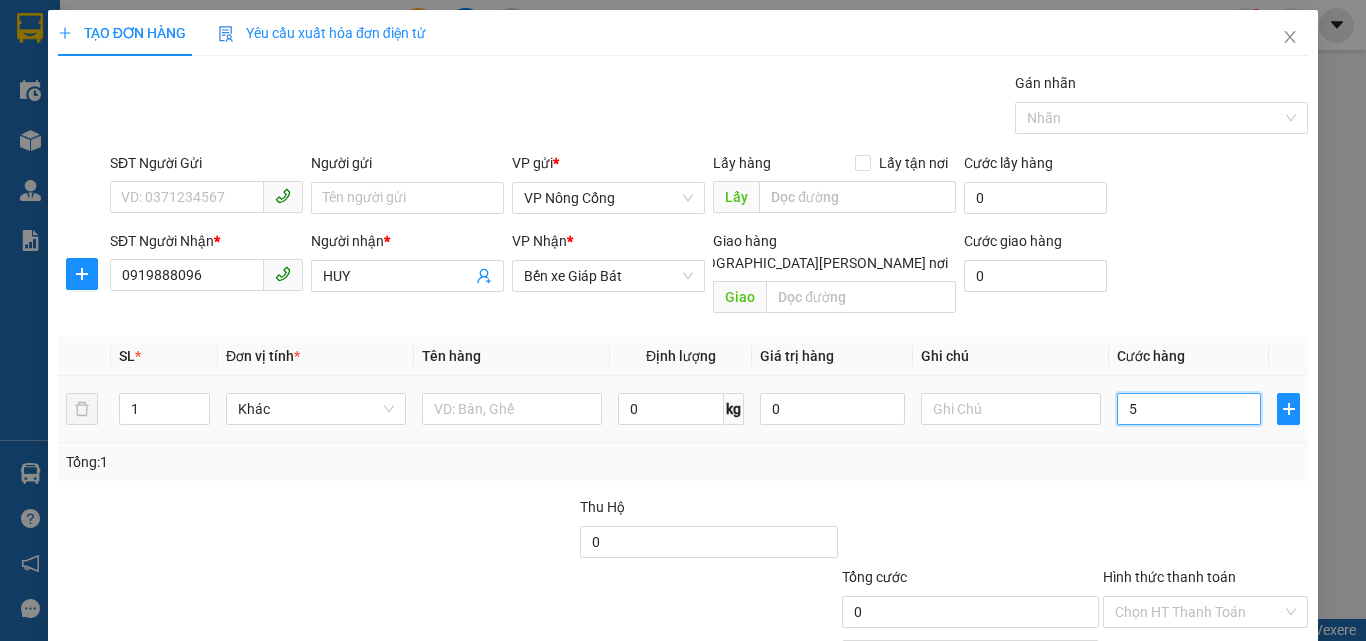type on "5" 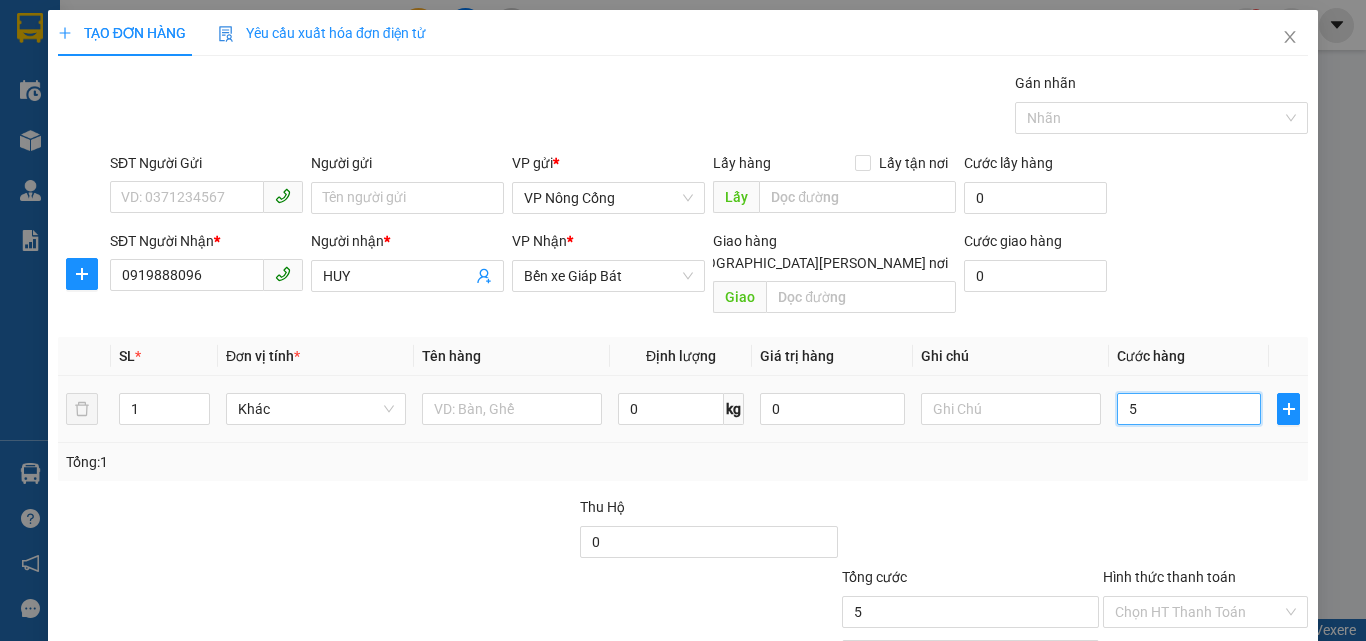 type on "50" 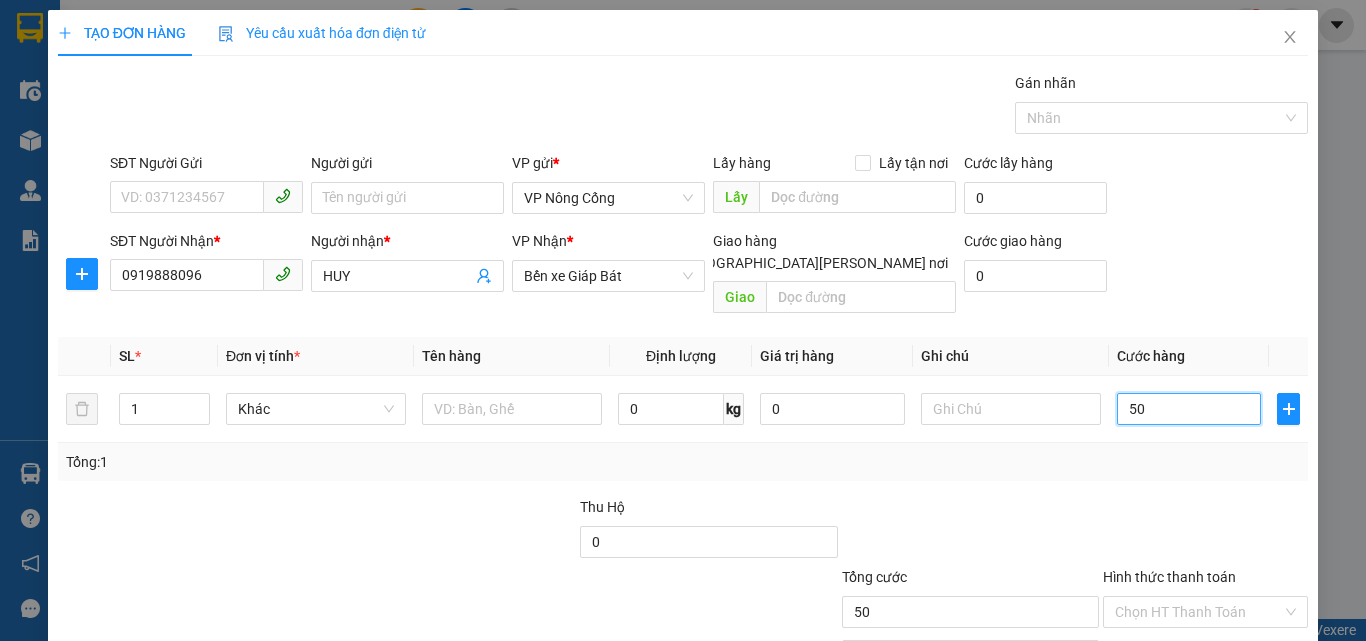 scroll, scrollTop: 99, scrollLeft: 0, axis: vertical 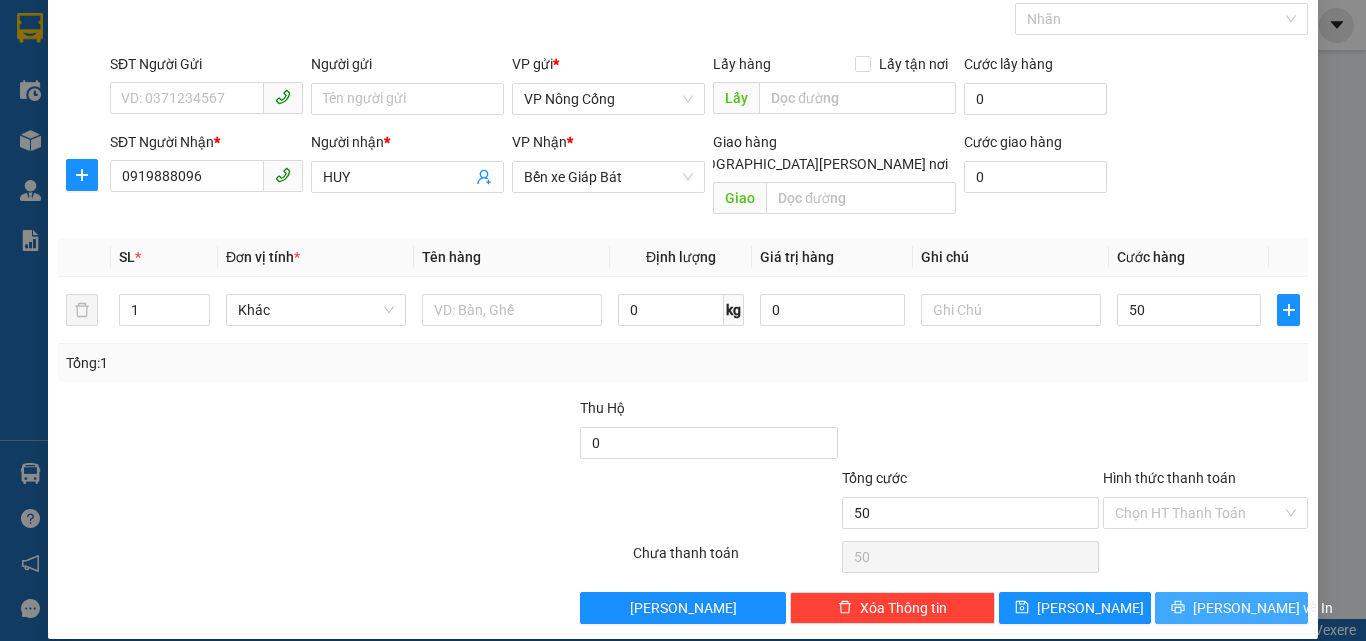 type on "50.000" 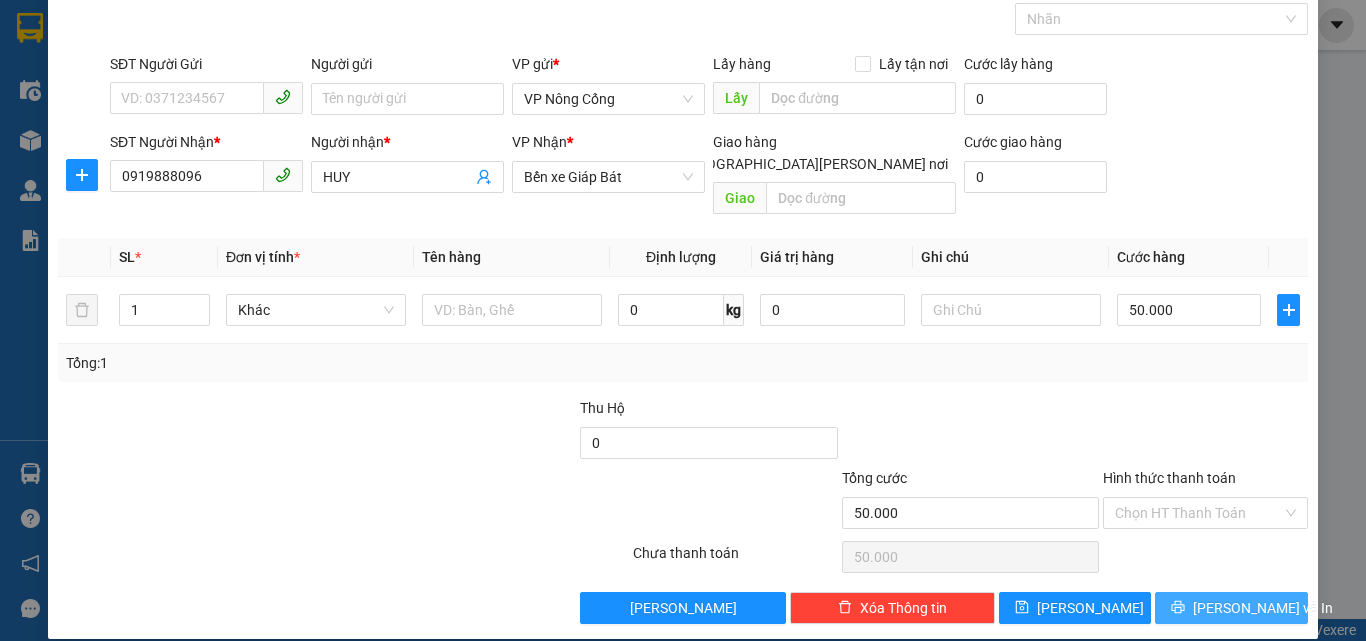 click on "Lưu và In" at bounding box center (1263, 608) 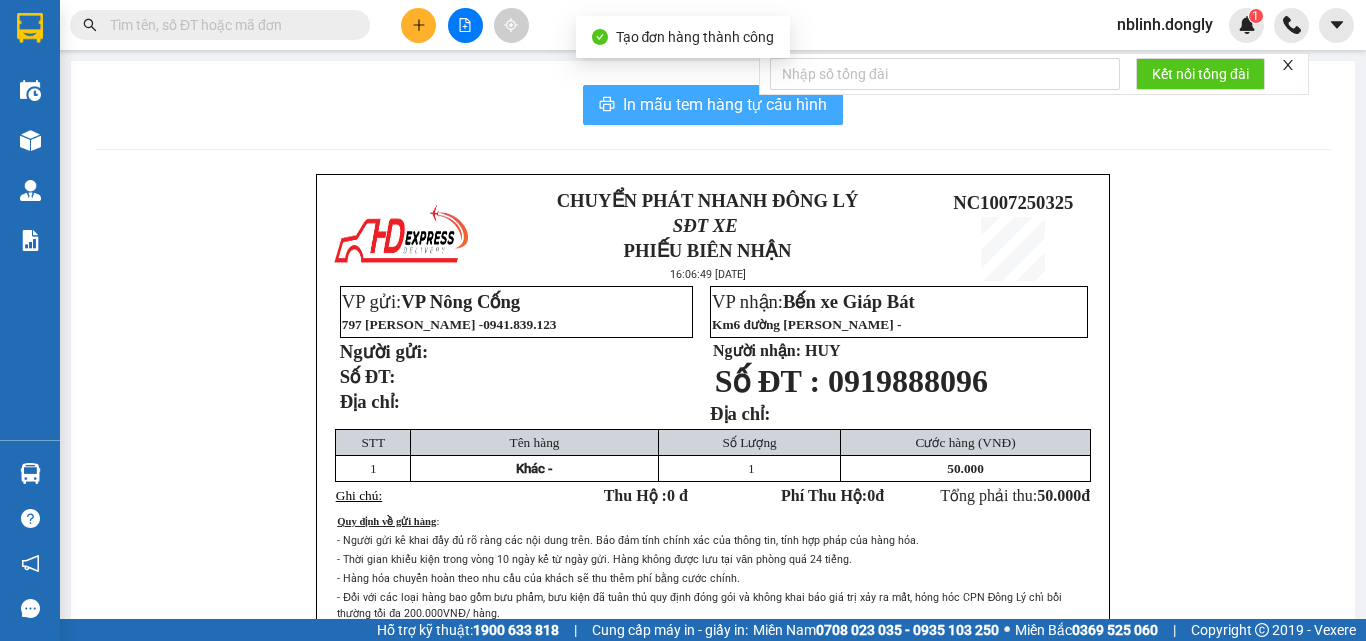 drag, startPoint x: 678, startPoint y: 107, endPoint x: 841, endPoint y: 474, distance: 401.56943 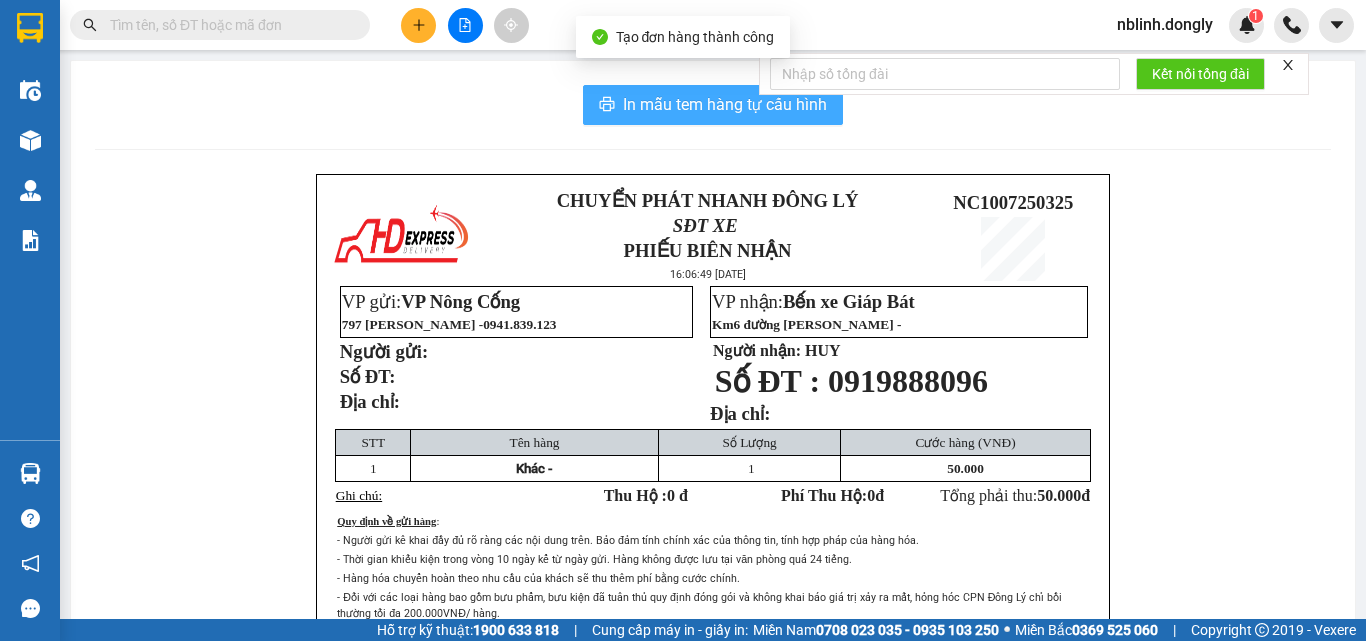 scroll, scrollTop: 0, scrollLeft: 0, axis: both 